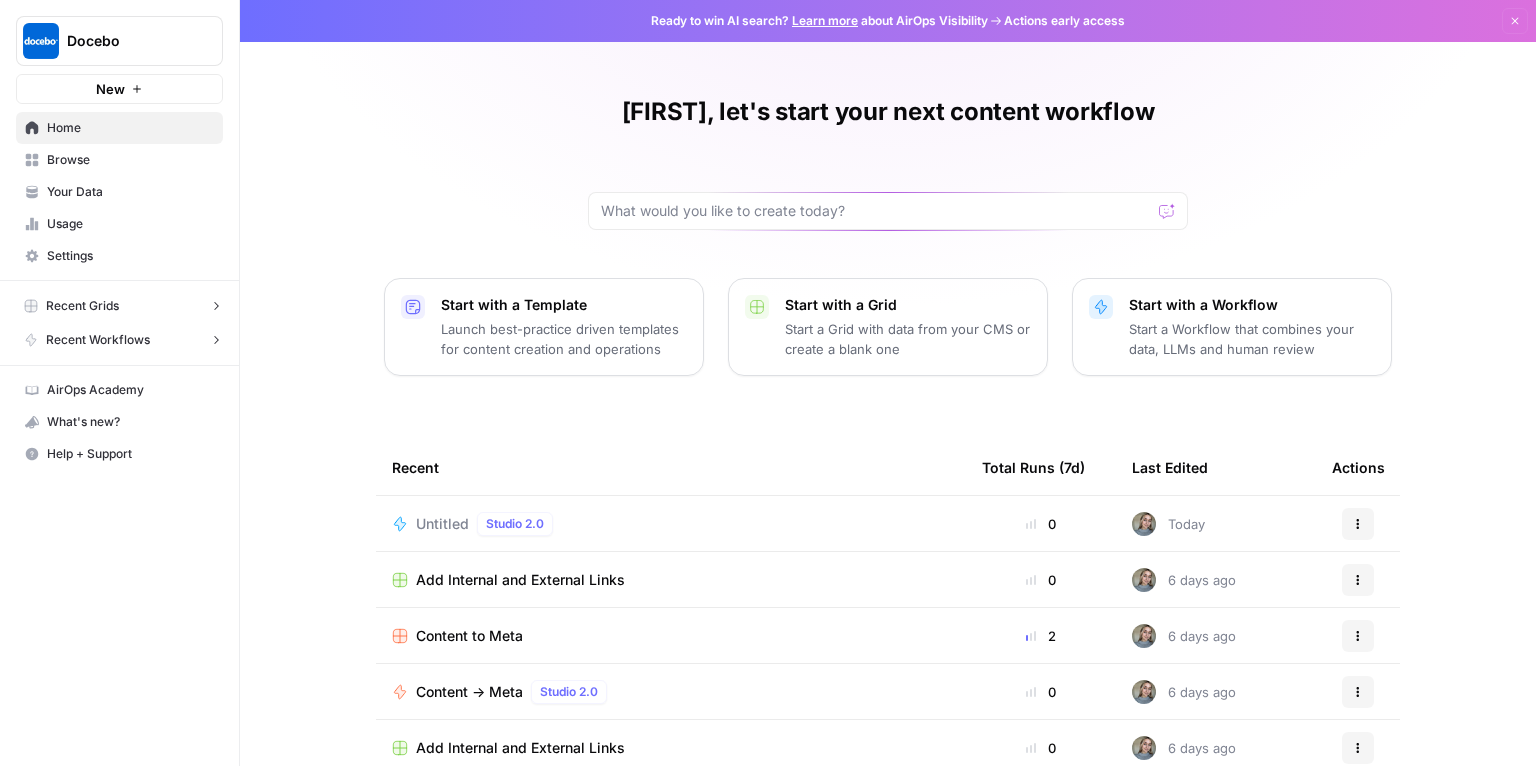 scroll, scrollTop: 0, scrollLeft: 0, axis: both 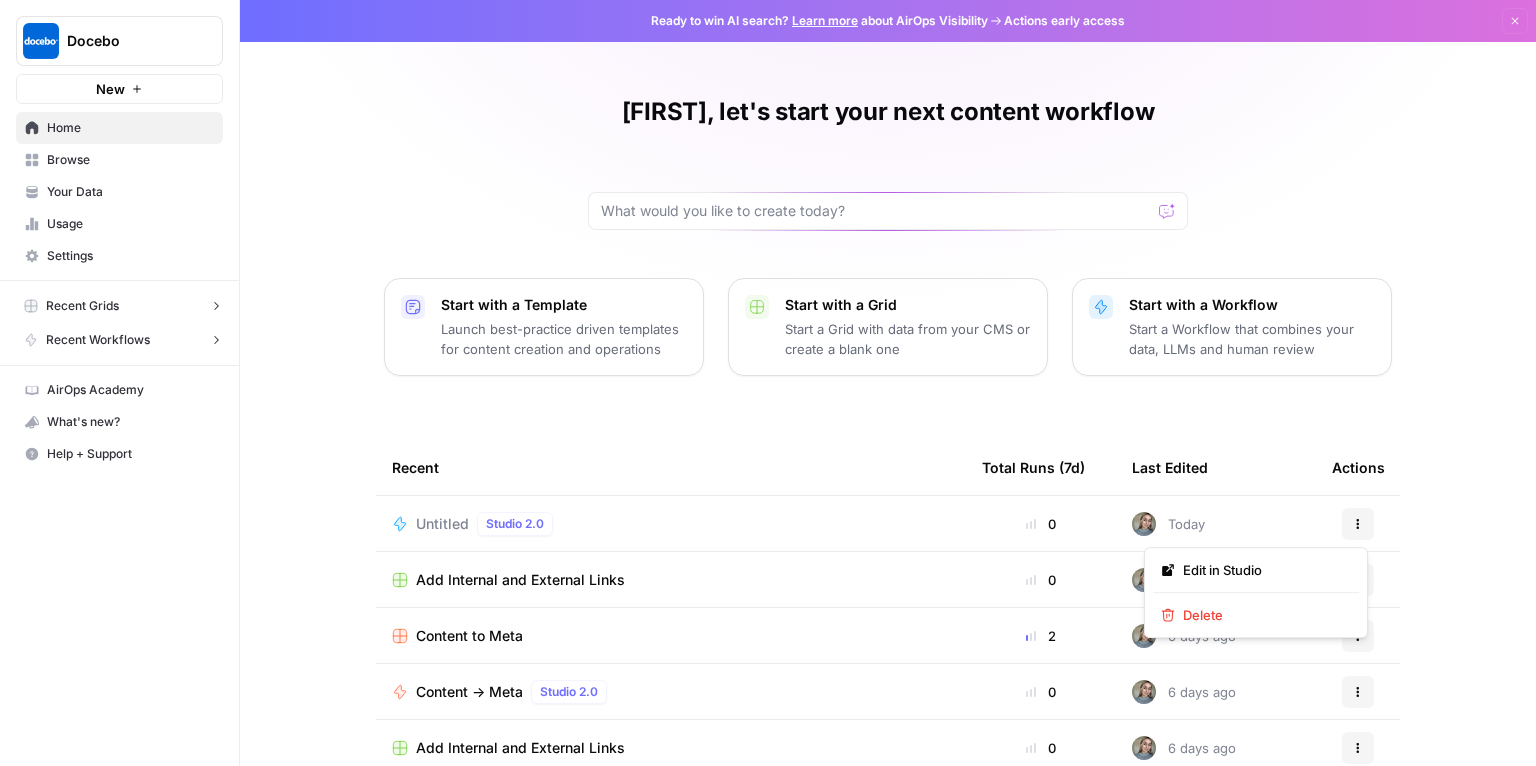 click on "Actions" at bounding box center (1358, 524) 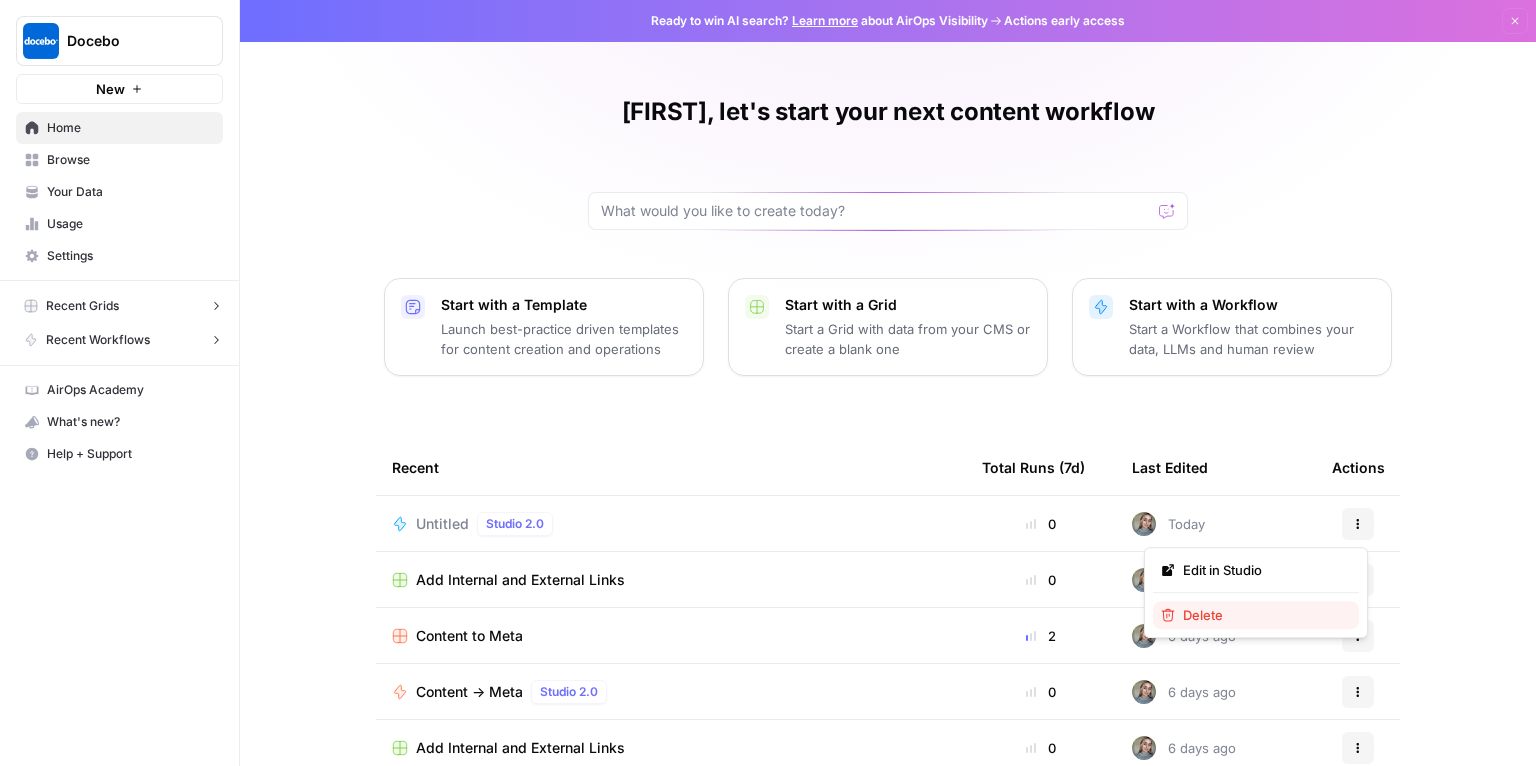 click on "Delete" at bounding box center (1263, 615) 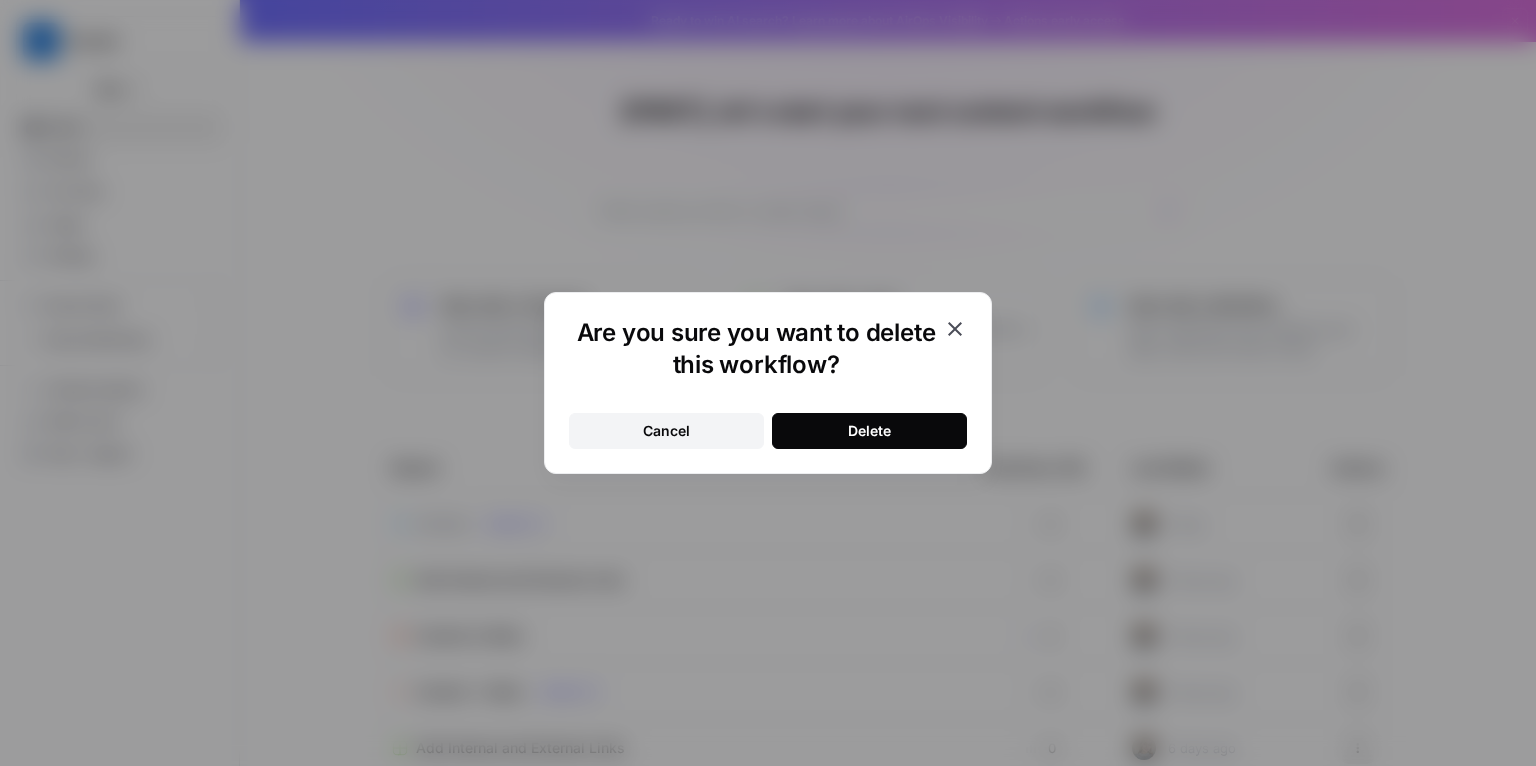 click on "Delete" at bounding box center (869, 431) 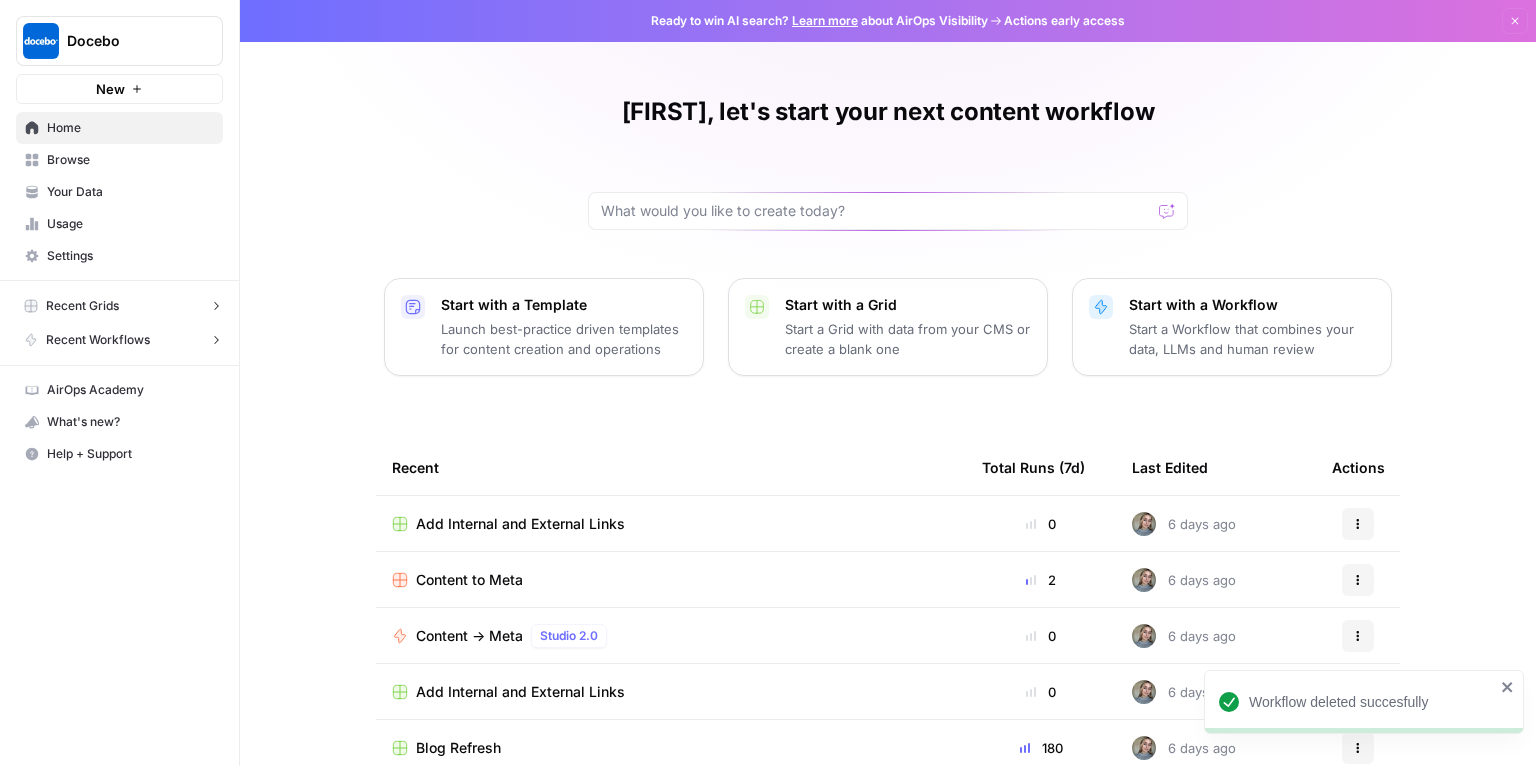 click on "Browse" at bounding box center (130, 160) 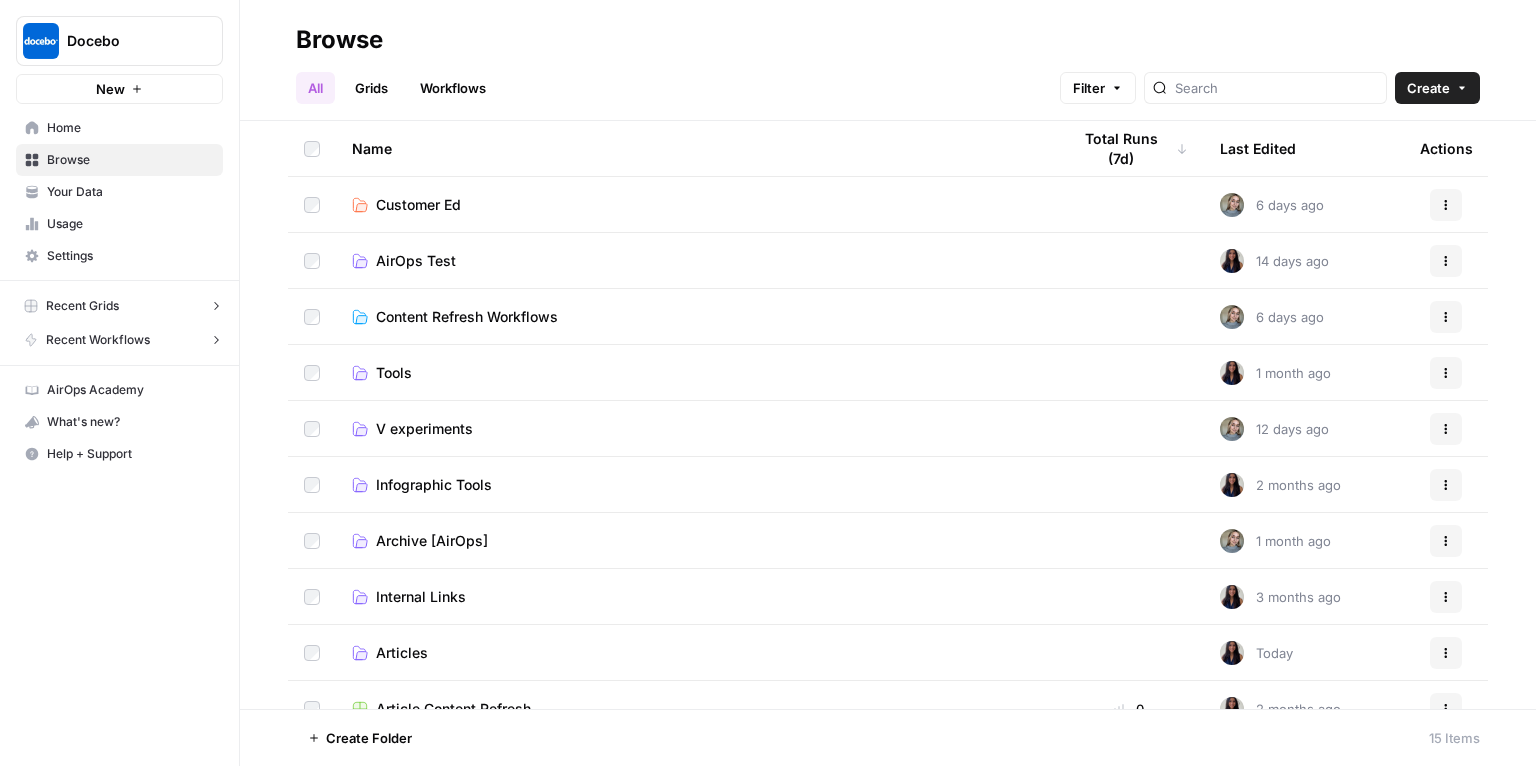 click on "V experiments" at bounding box center [424, 429] 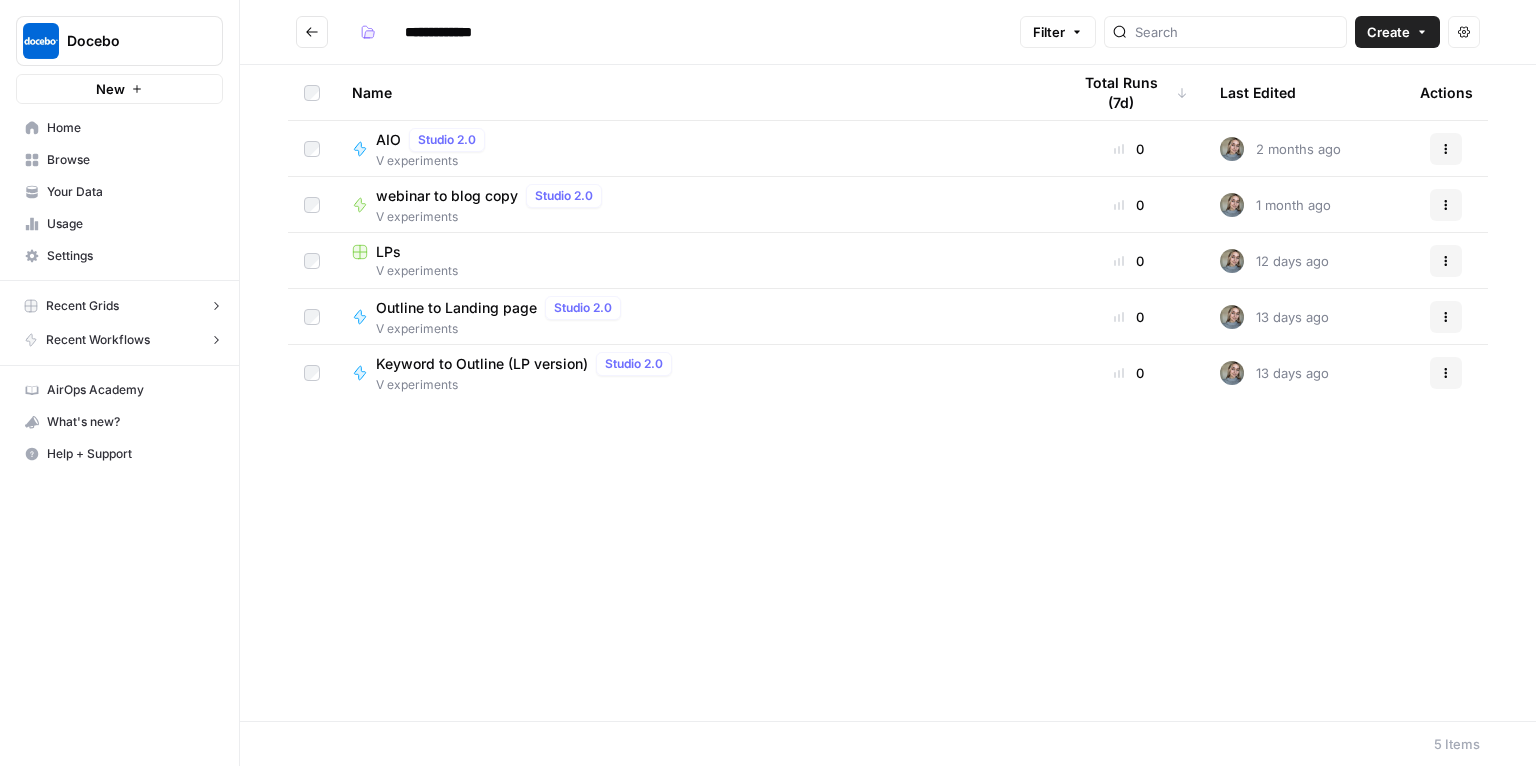 click on "LPs" at bounding box center [695, 252] 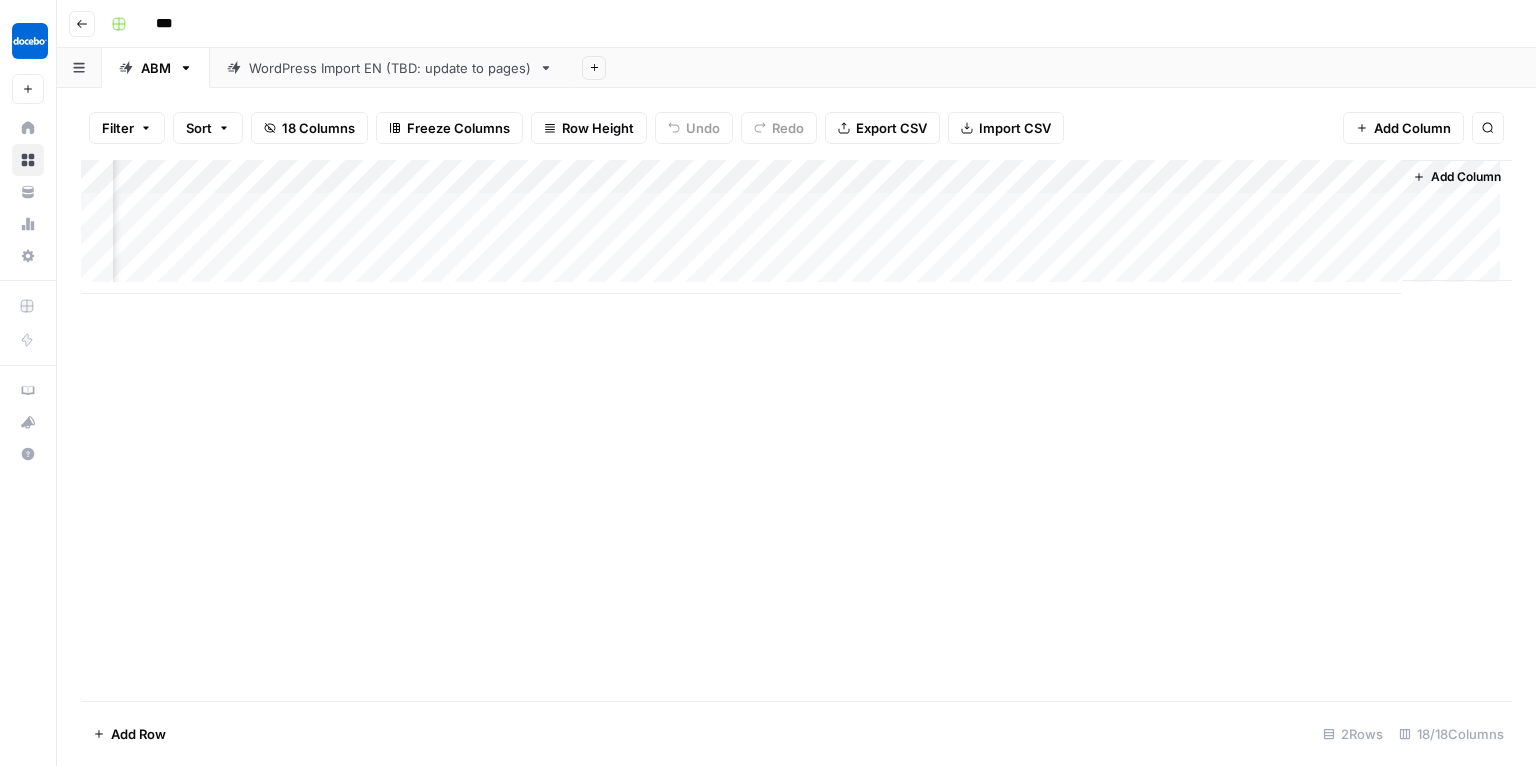 scroll, scrollTop: 0, scrollLeft: 0, axis: both 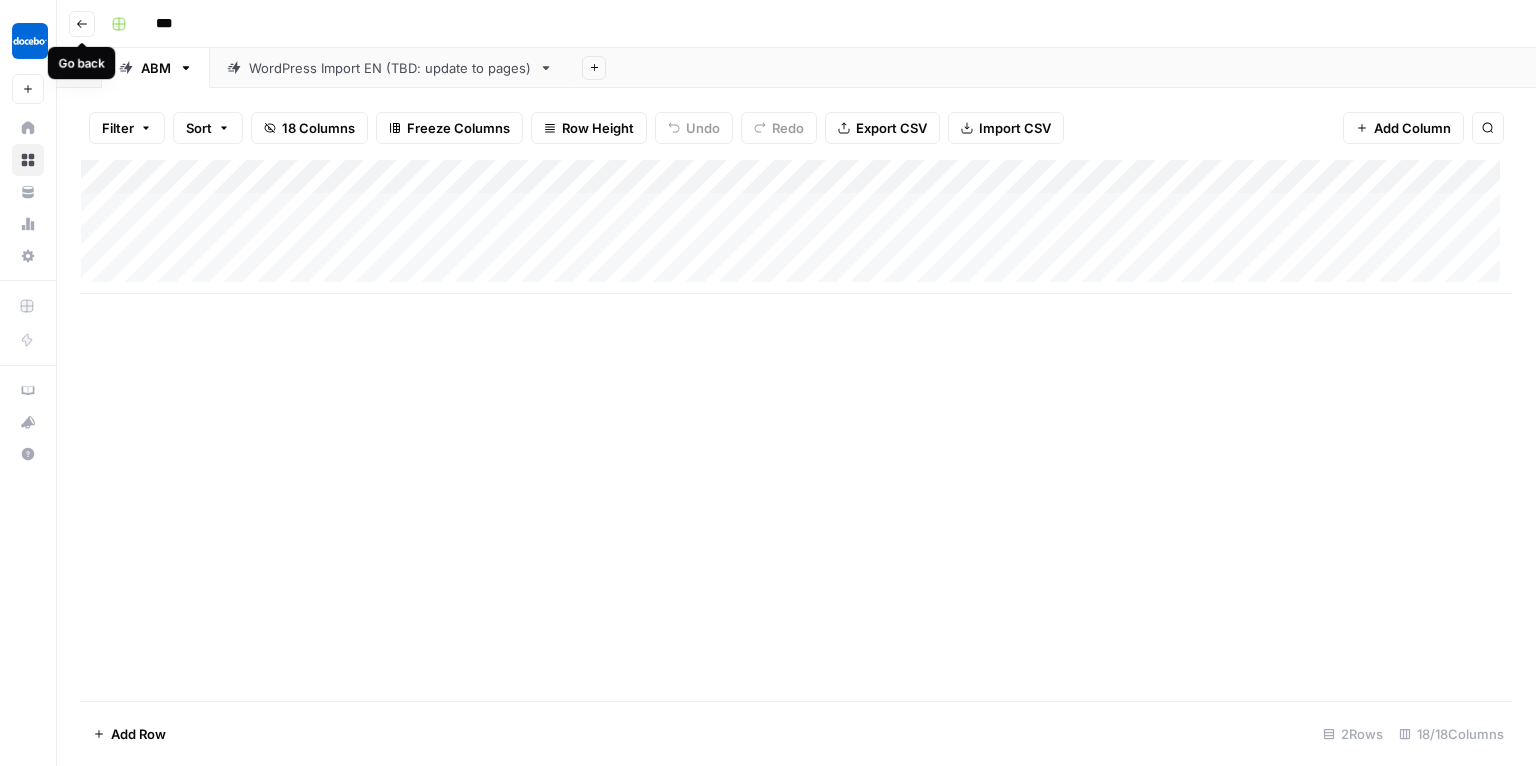 click 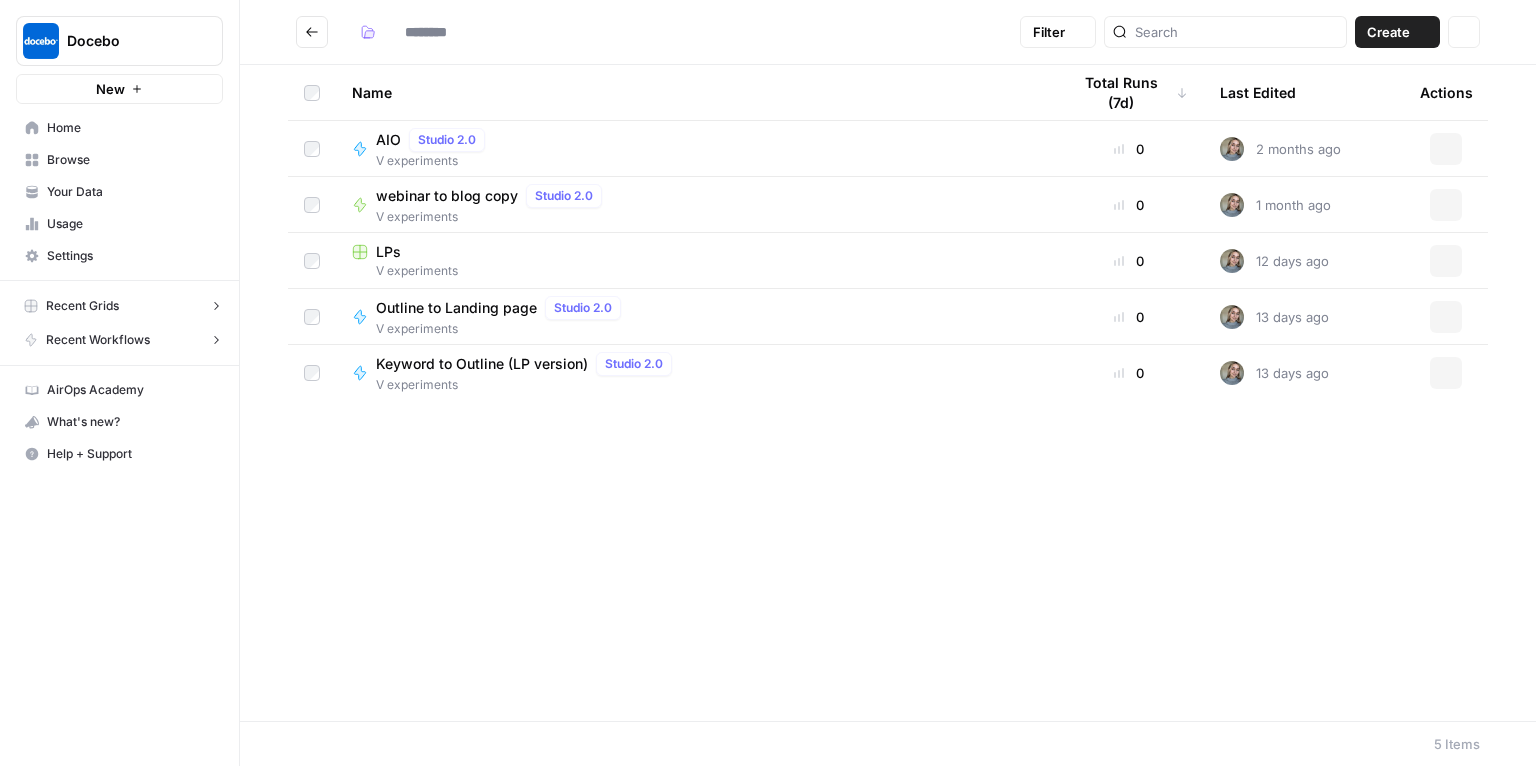 type on "**********" 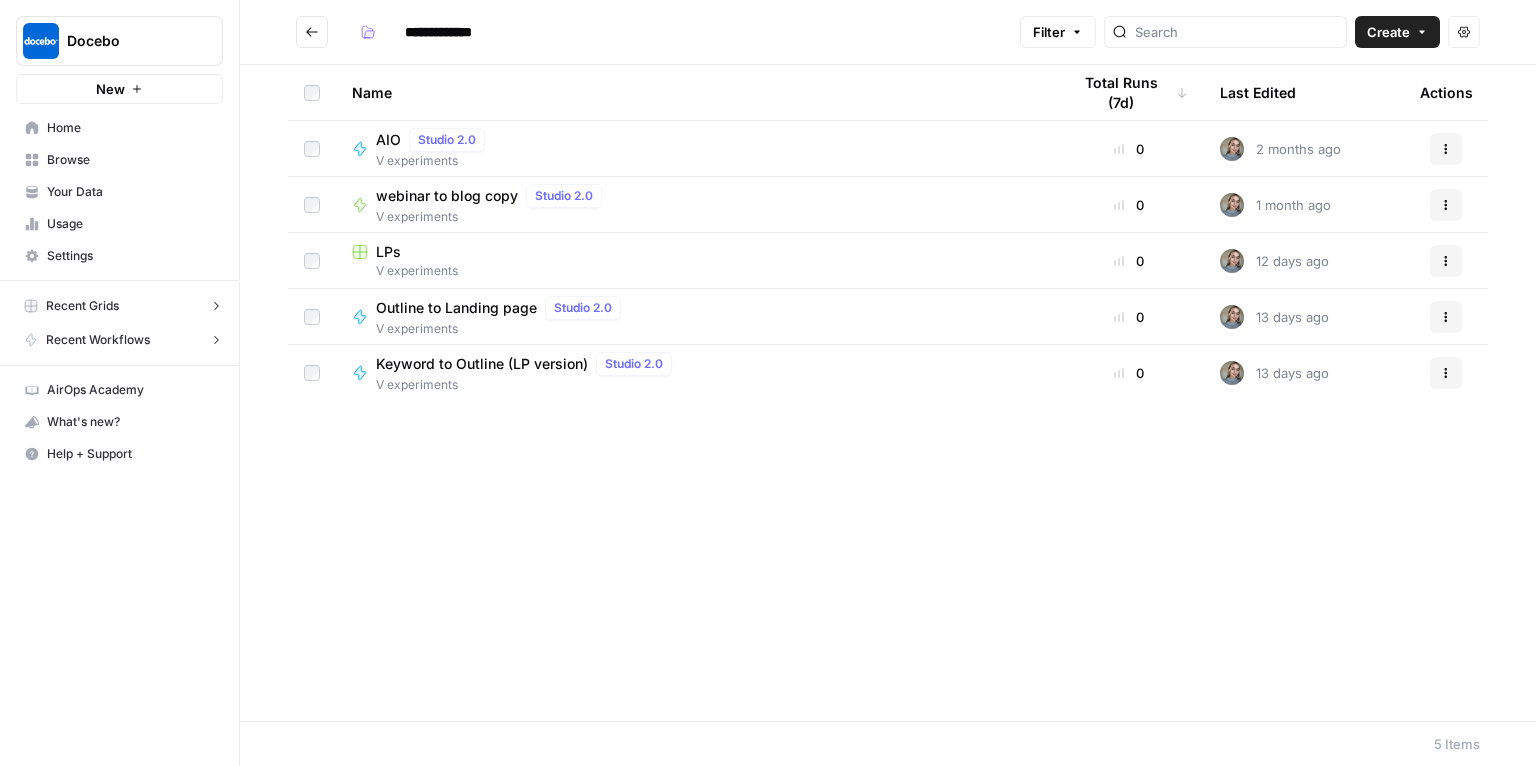 click at bounding box center (312, 32) 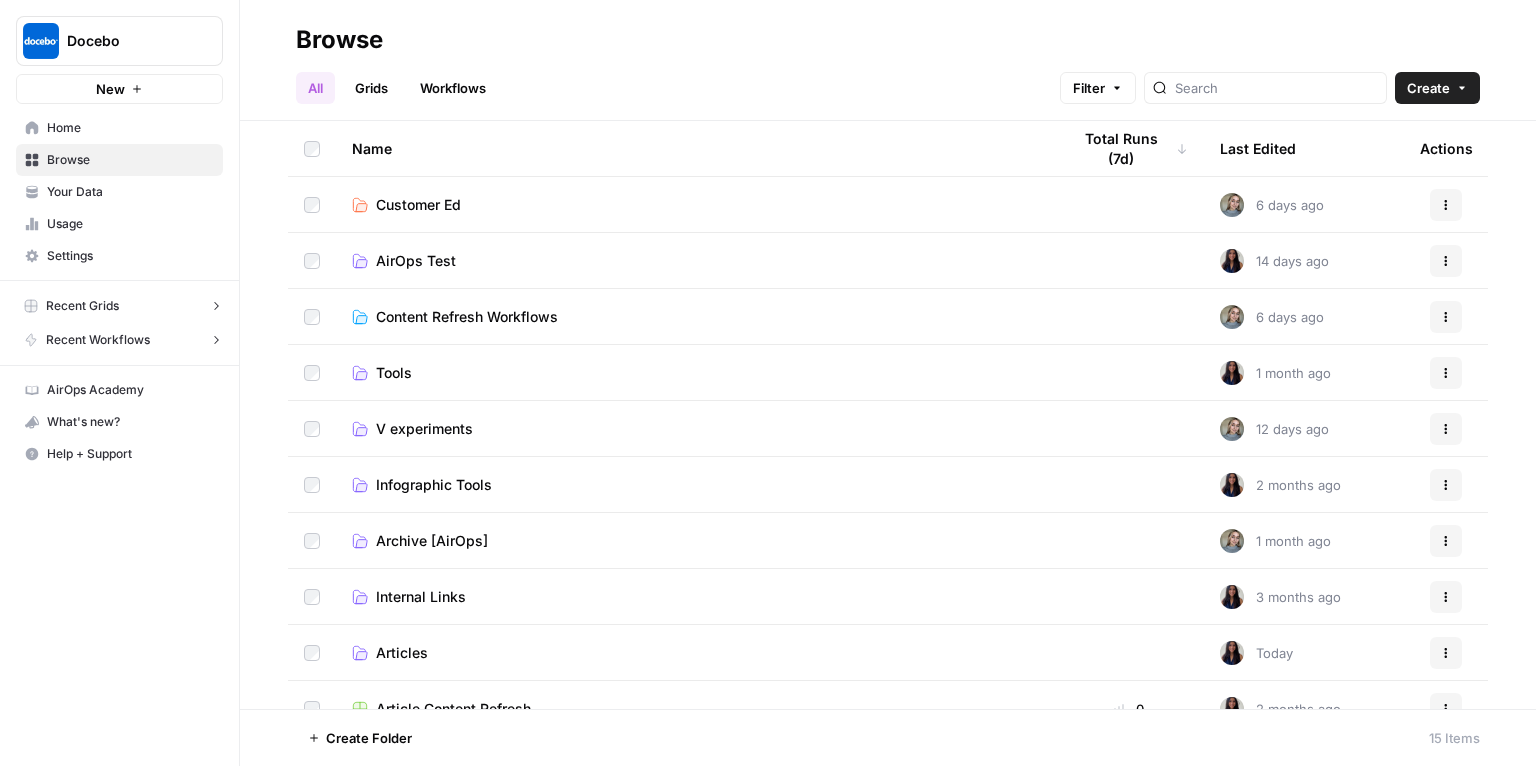 click on "Articles" at bounding box center [402, 653] 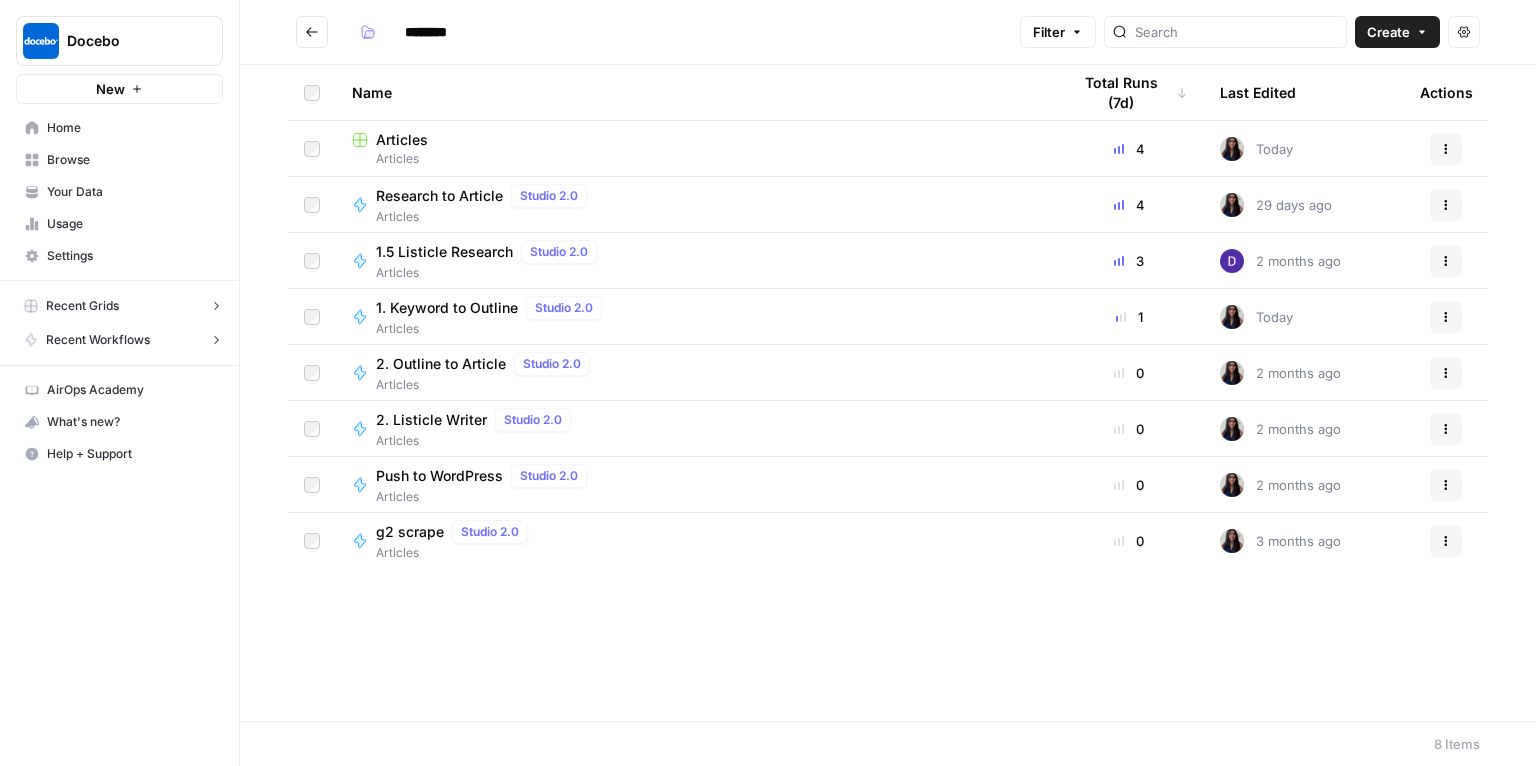 click 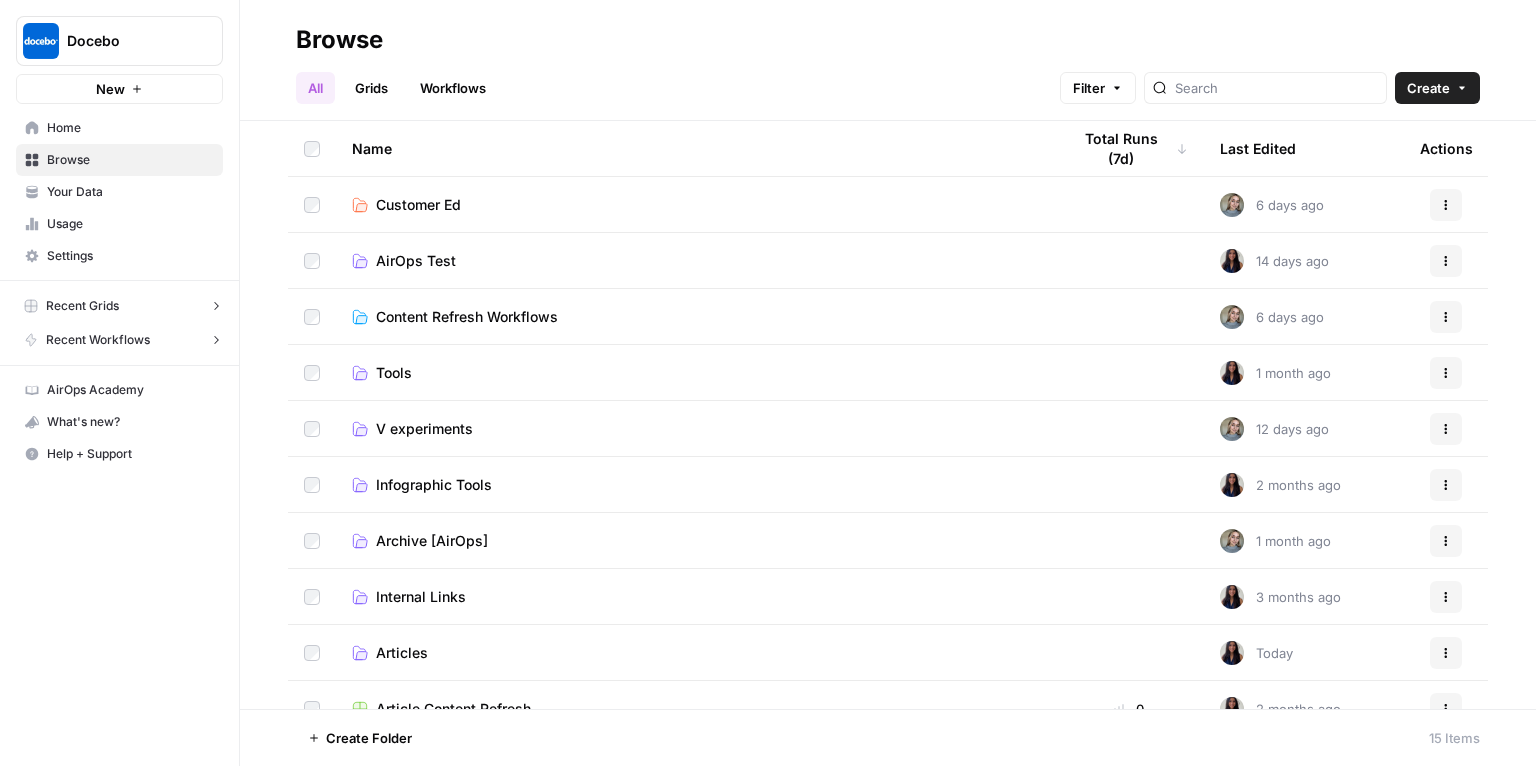 click on "Content Refresh Workflows" at bounding box center (467, 317) 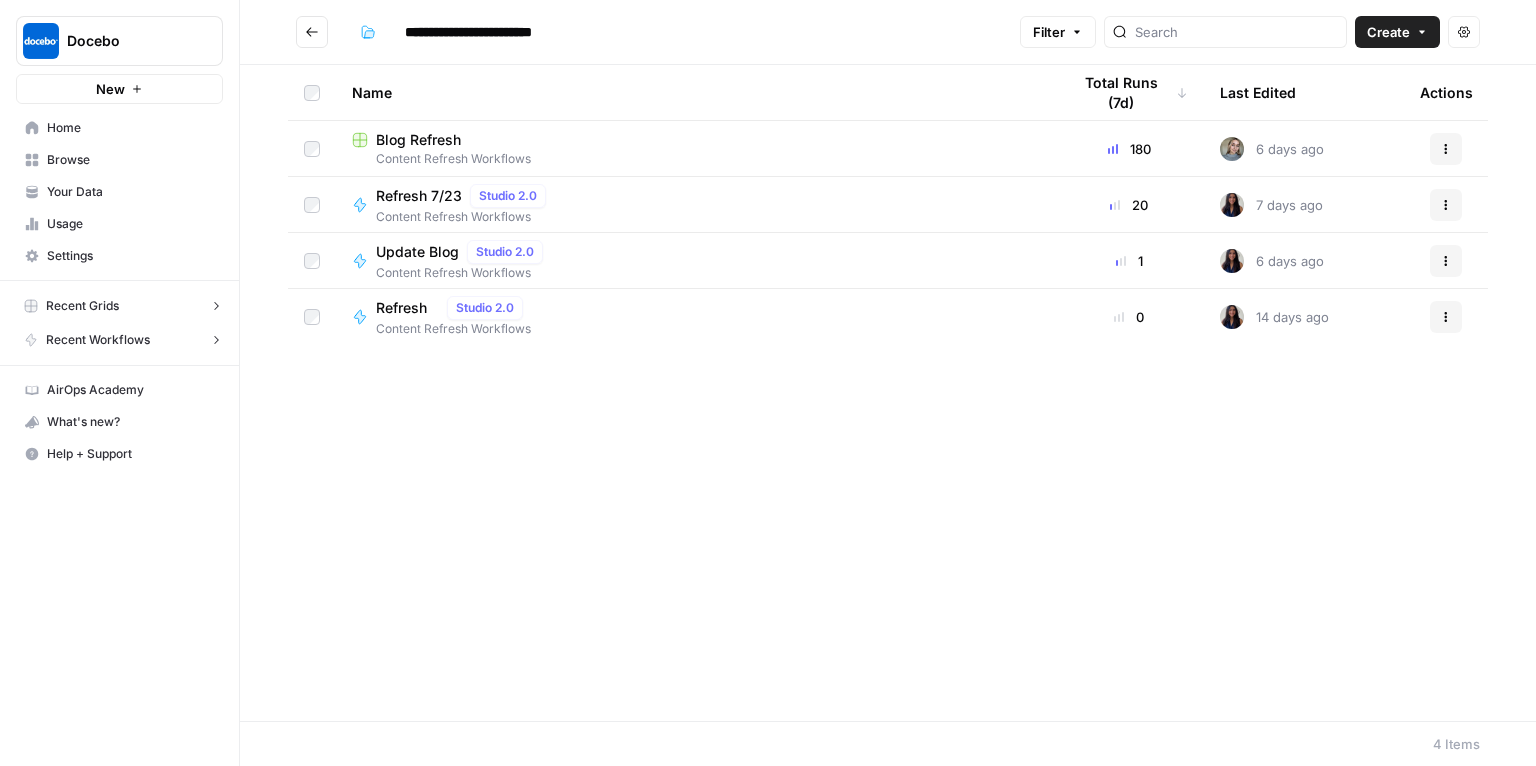 click on "Blog Refresh" at bounding box center [418, 140] 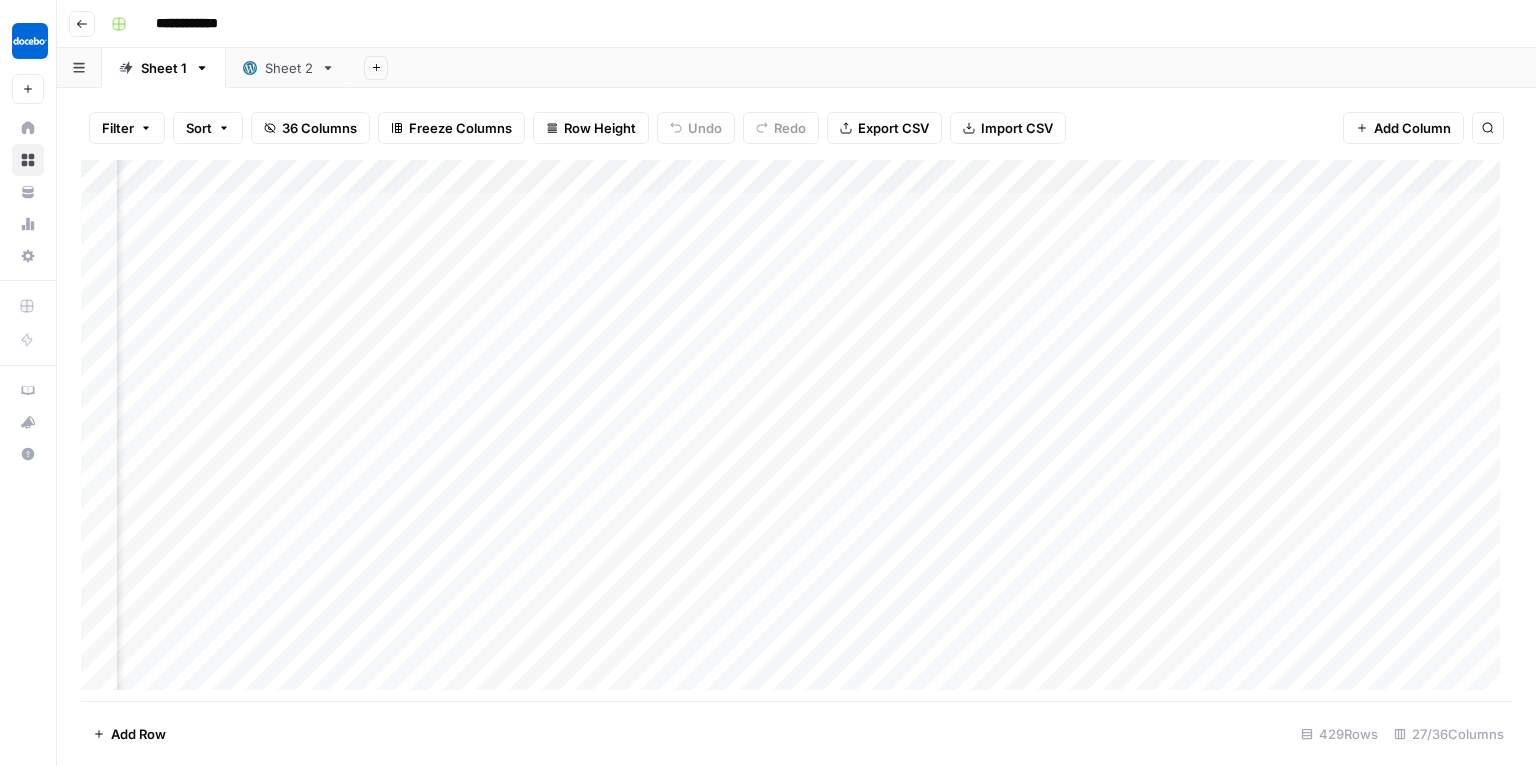 scroll, scrollTop: 0, scrollLeft: 2156, axis: horizontal 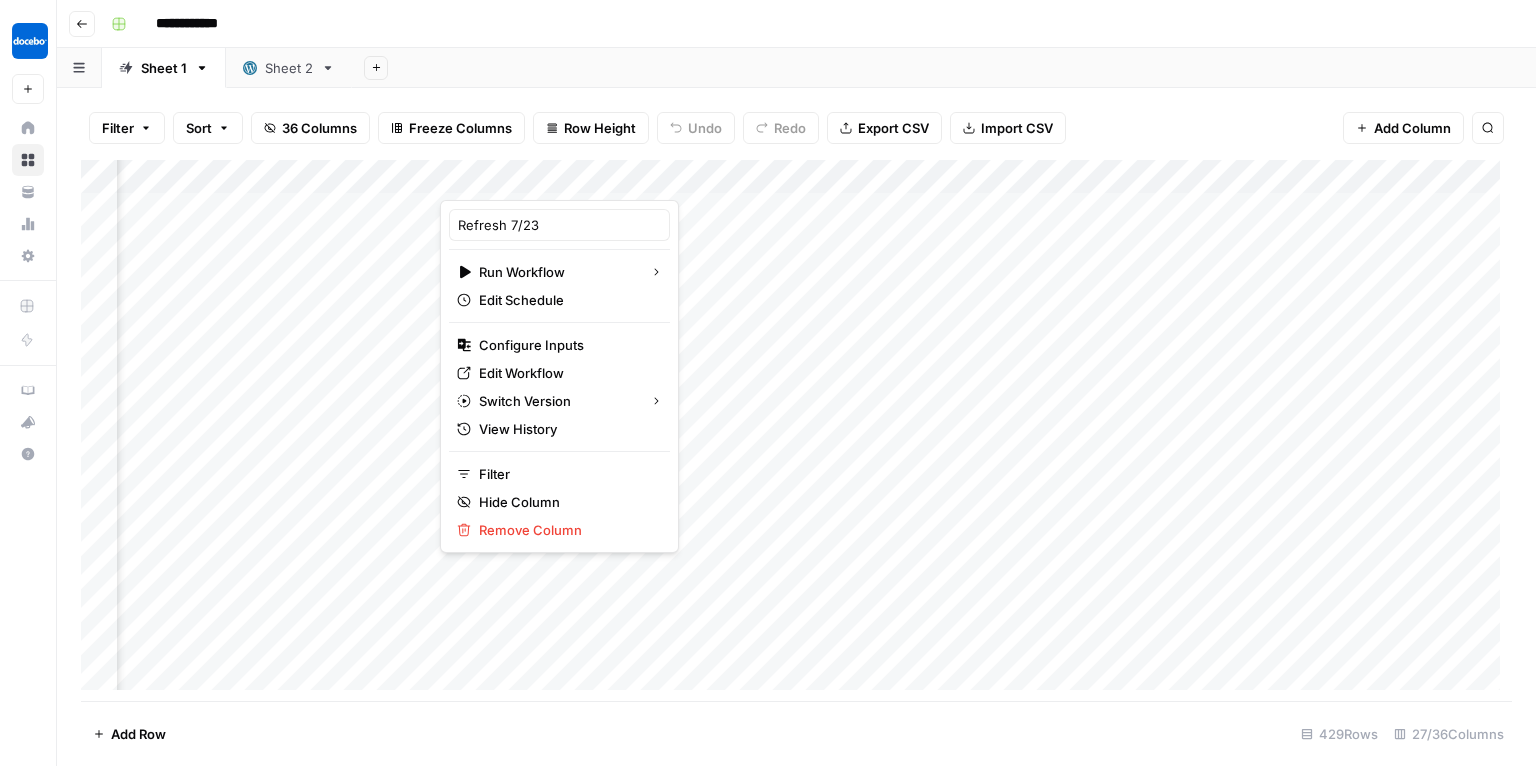 click at bounding box center [588, 180] 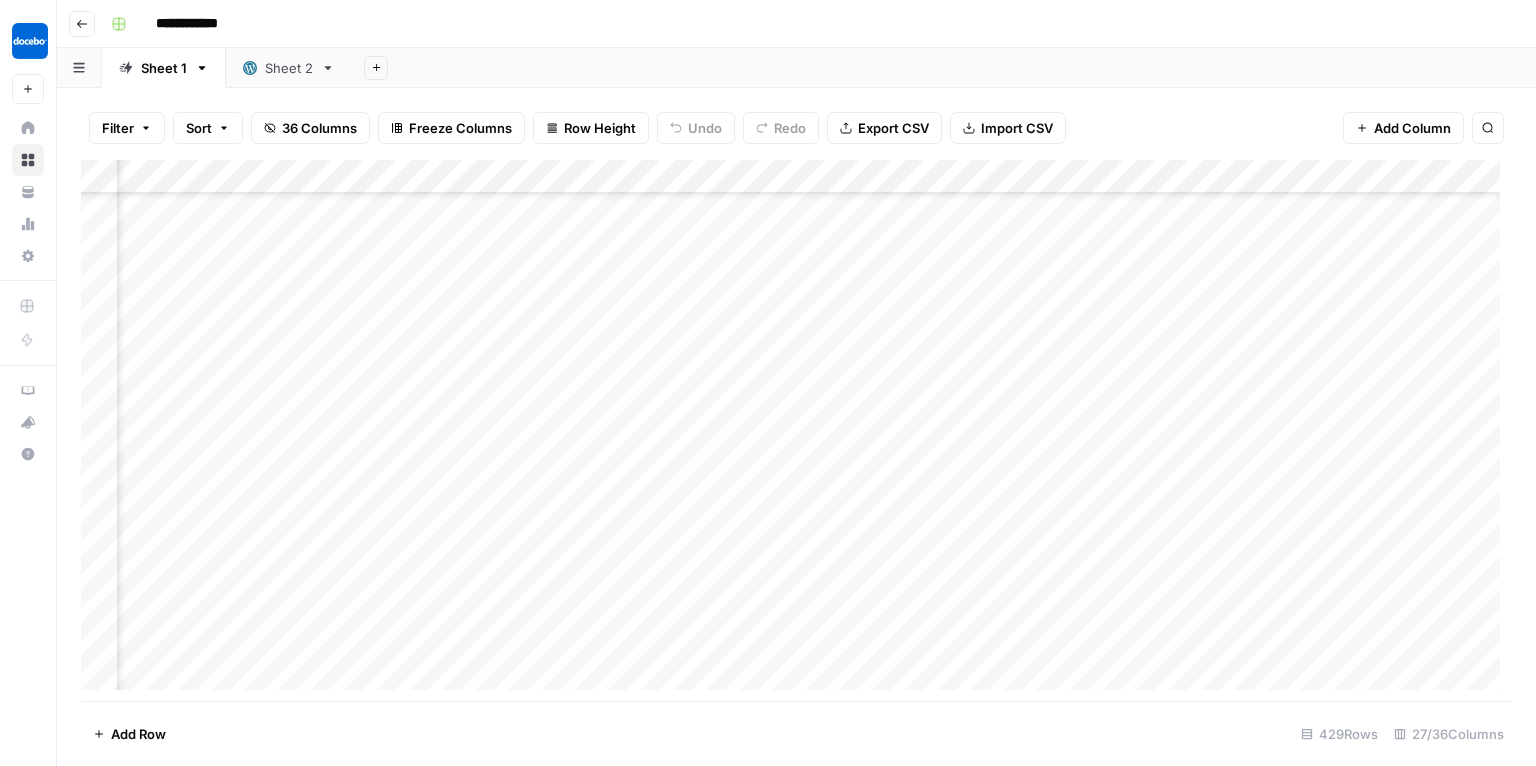 scroll, scrollTop: 0, scrollLeft: 3027, axis: horizontal 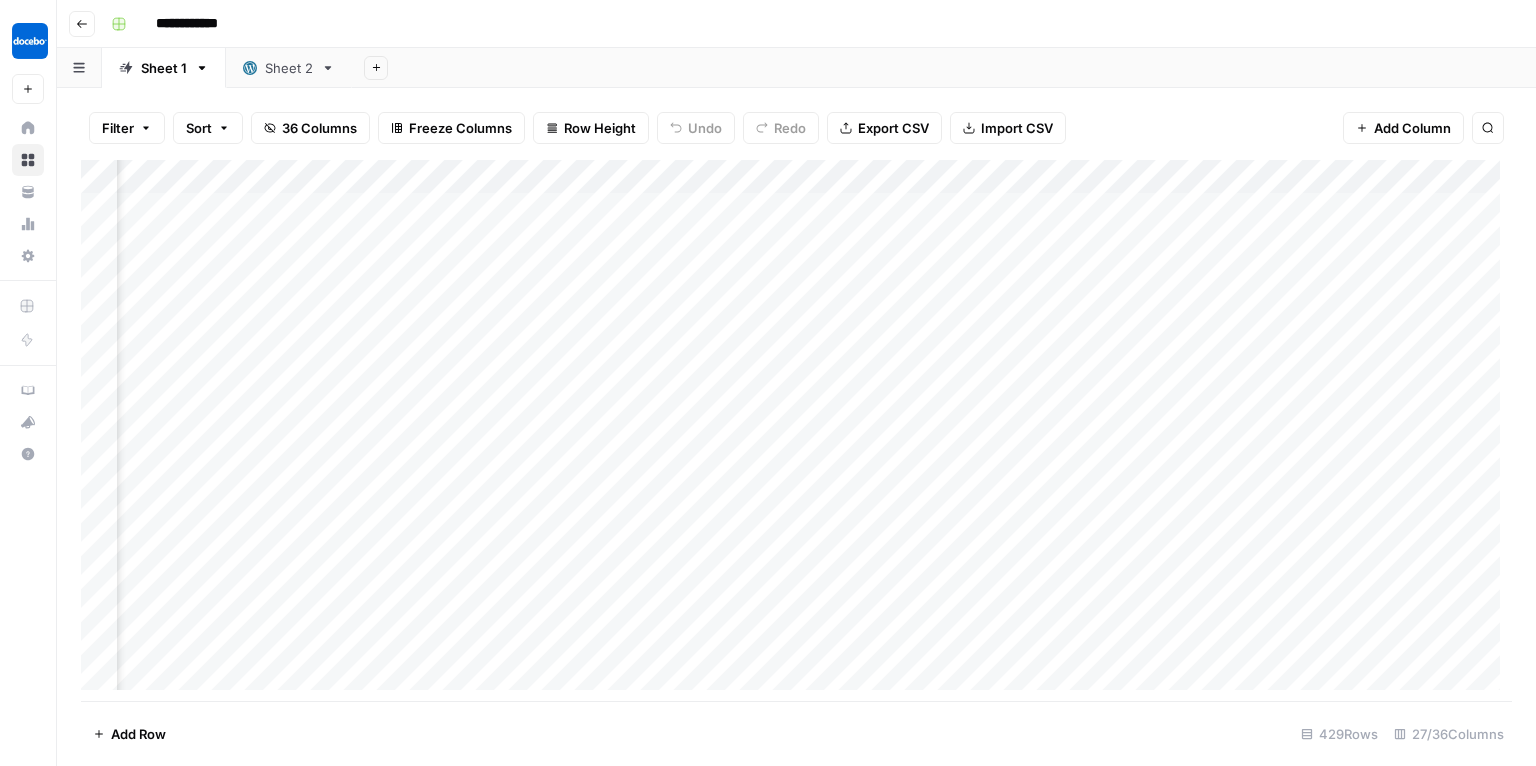 click on "Add Column" at bounding box center (796, 431) 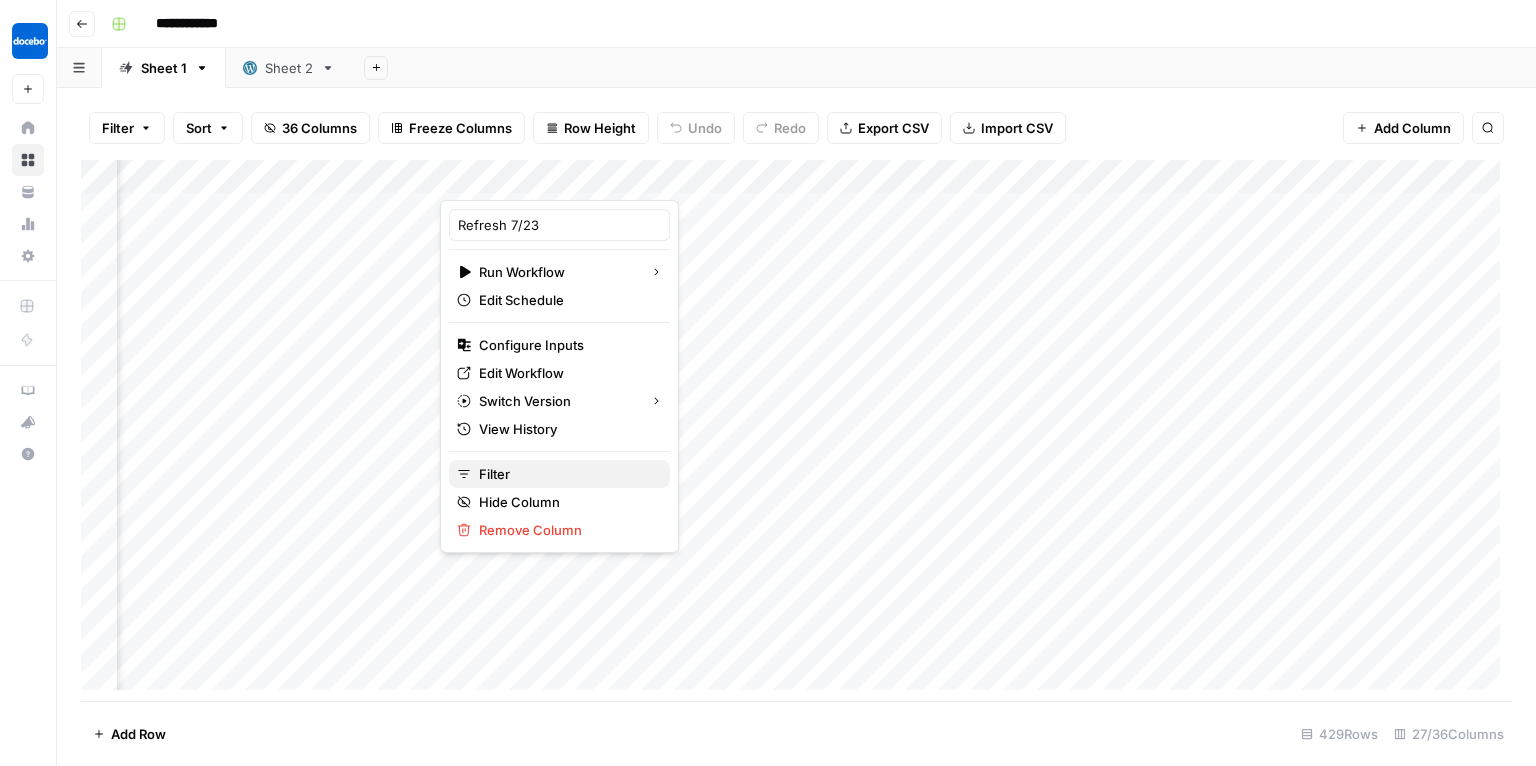 click on "Filter" at bounding box center [566, 474] 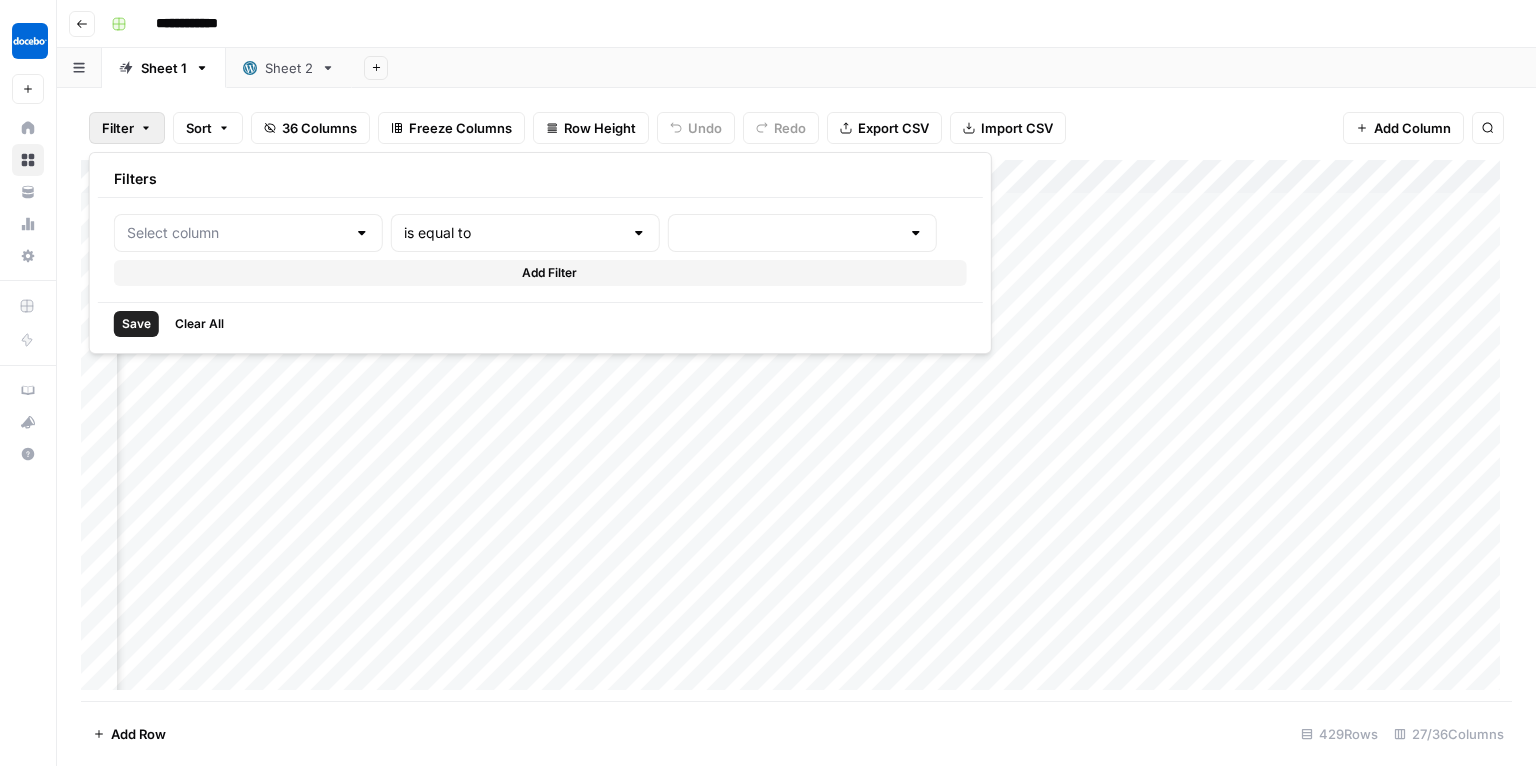 type on "Refresh 7/23" 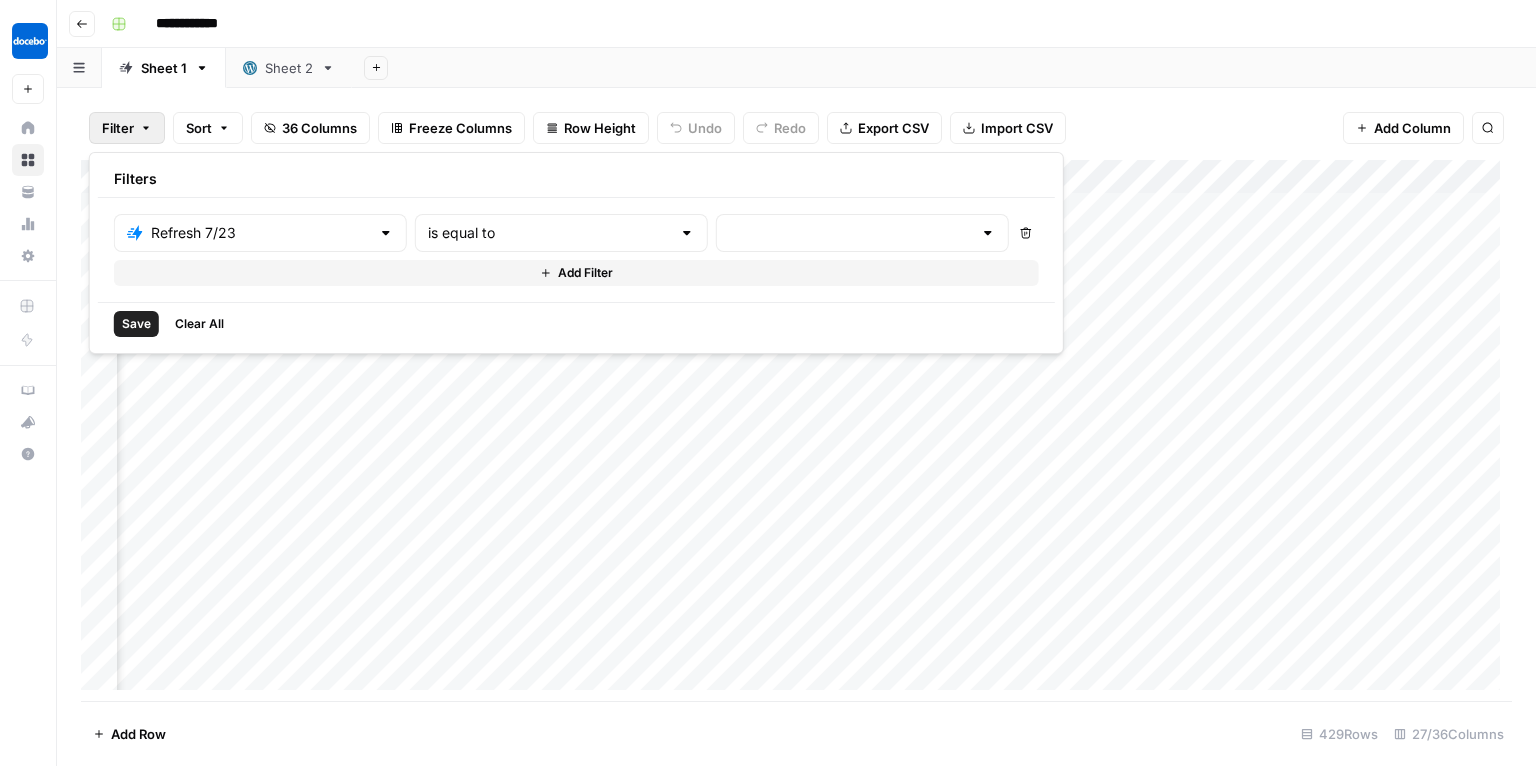 click on "Refresh 7/23 is equal to" at bounding box center [561, 233] 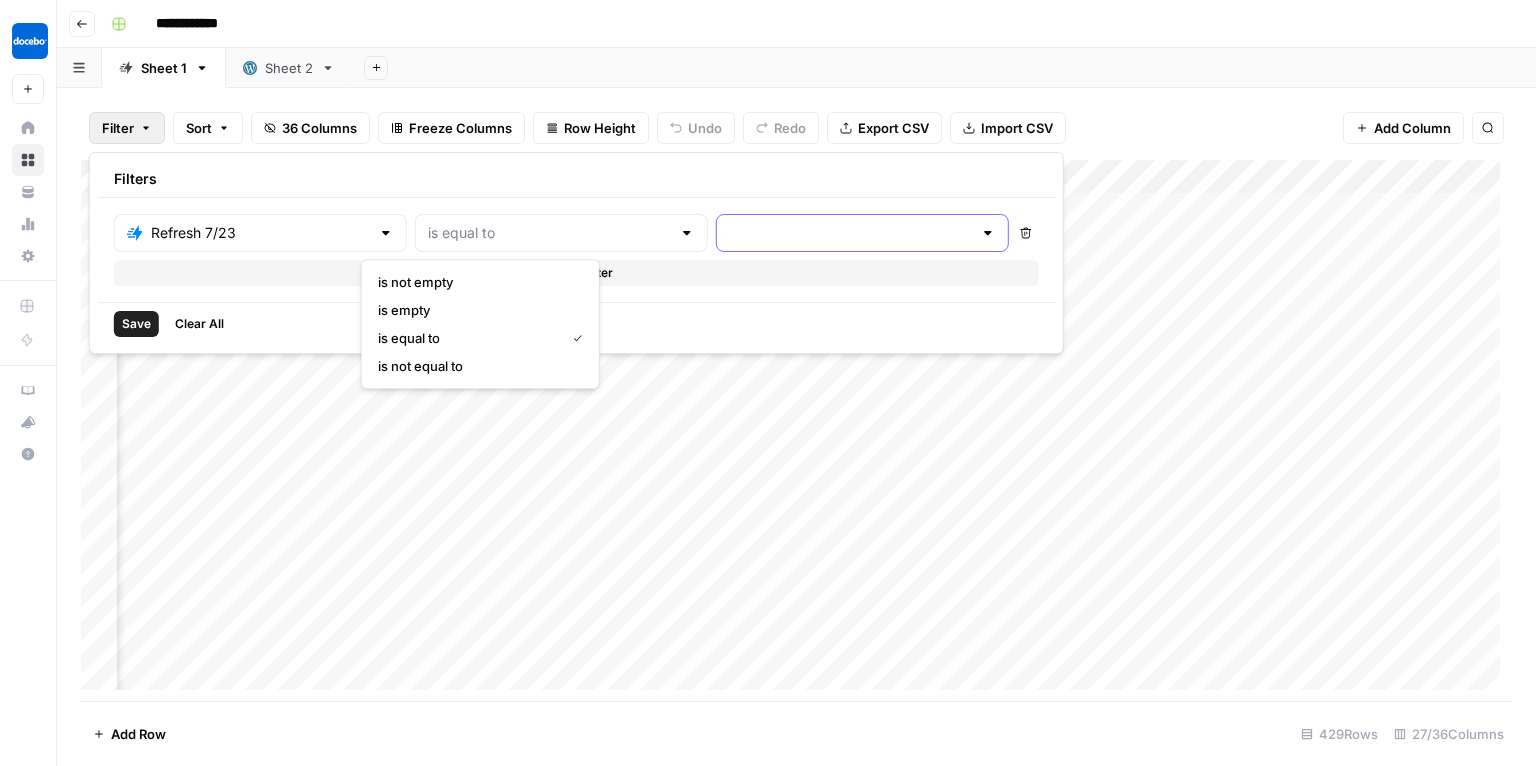 type on "is equal to" 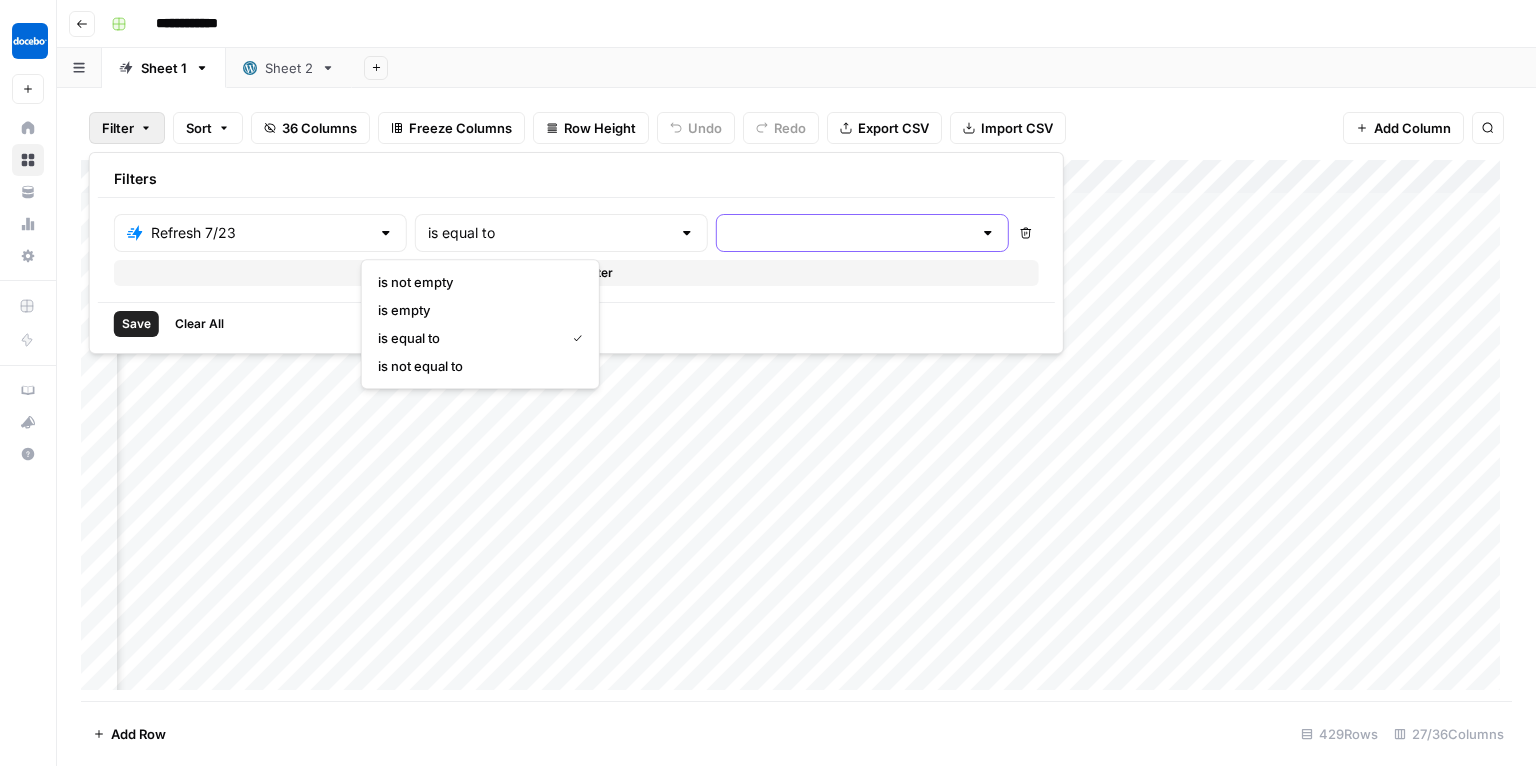 click at bounding box center (850, 233) 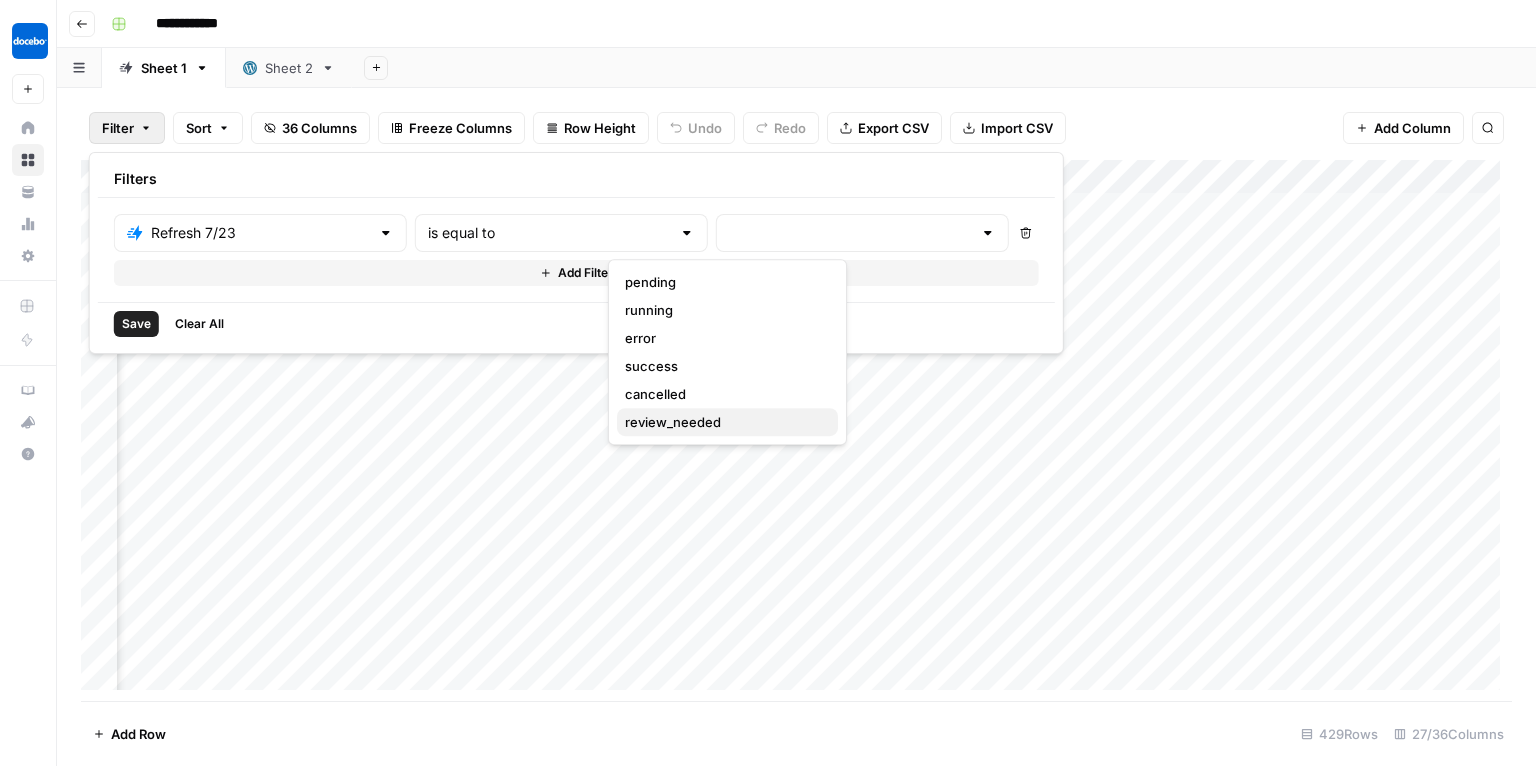 click on "review_needed" at bounding box center [723, 422] 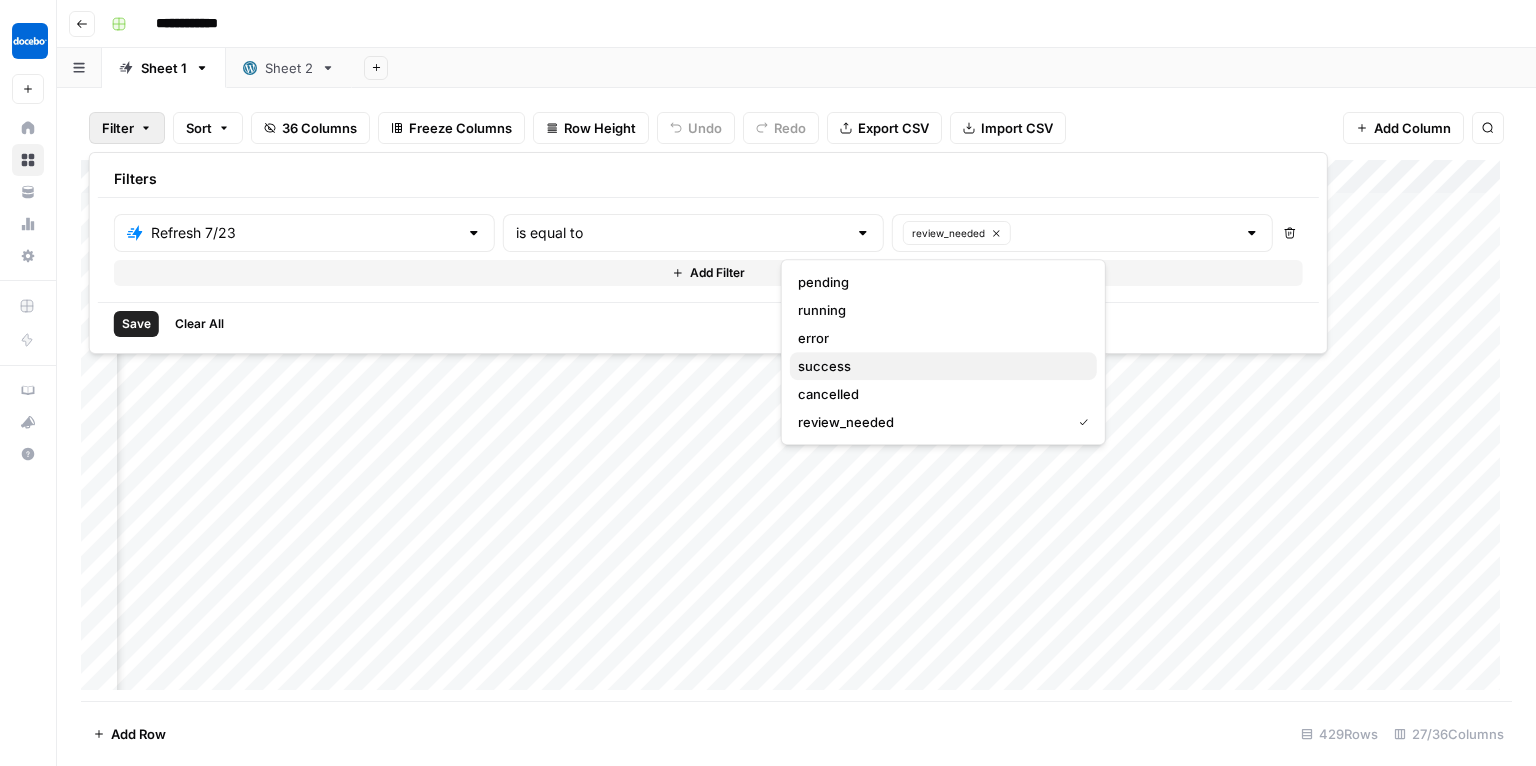 click on "success" at bounding box center (939, 366) 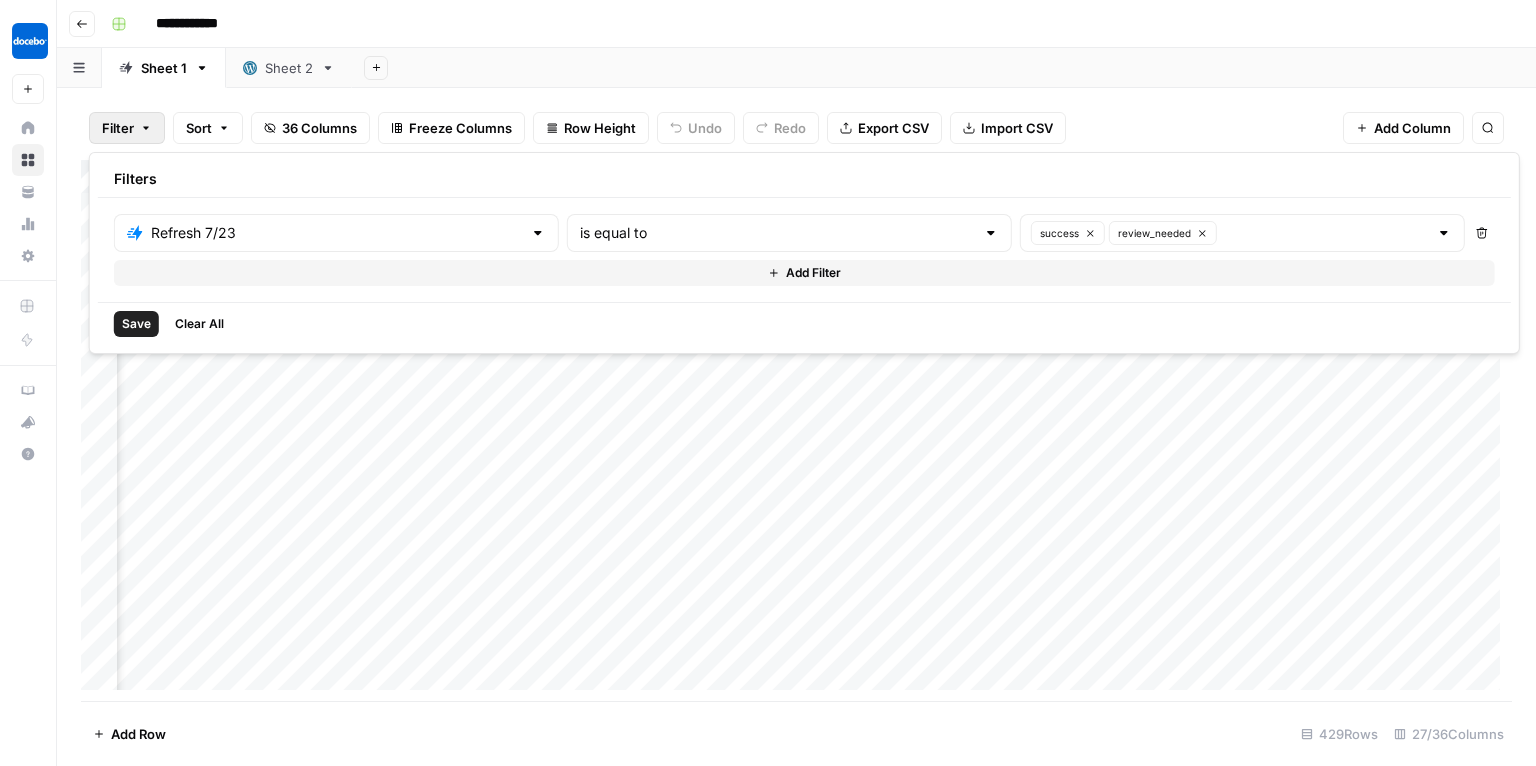 click on "Save" at bounding box center (136, 324) 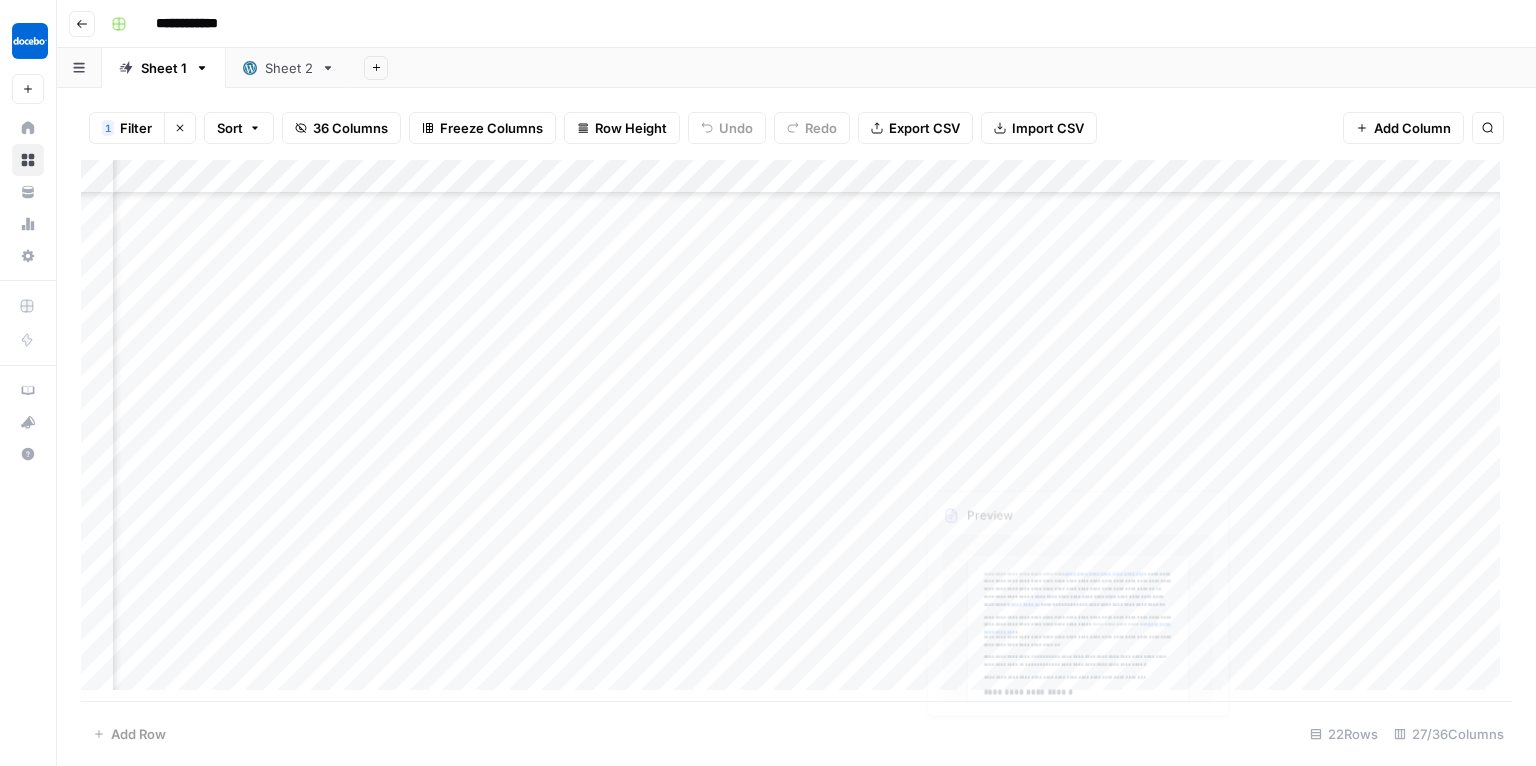 scroll, scrollTop: 0, scrollLeft: 3027, axis: horizontal 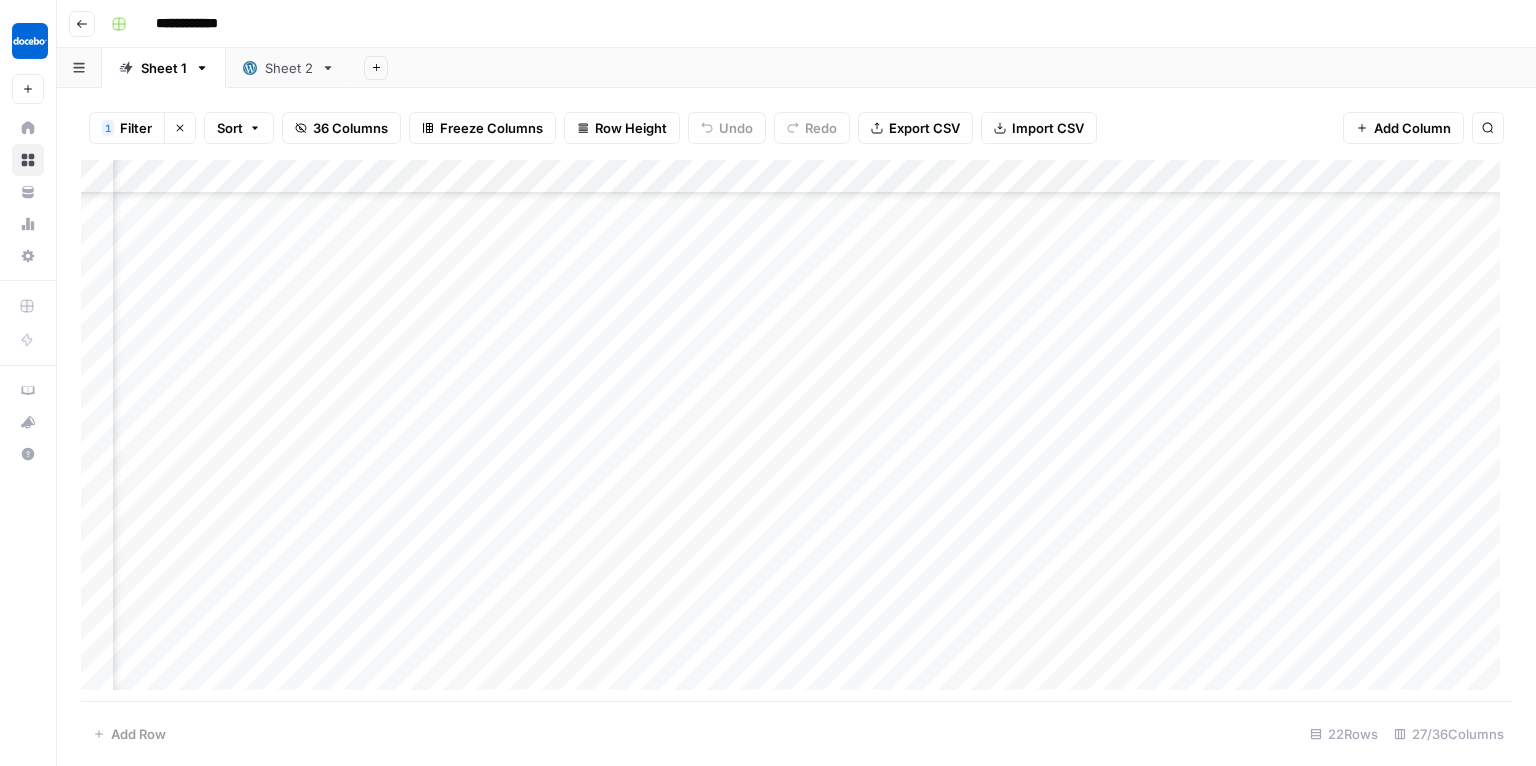 click on "Add Column" at bounding box center [796, 431] 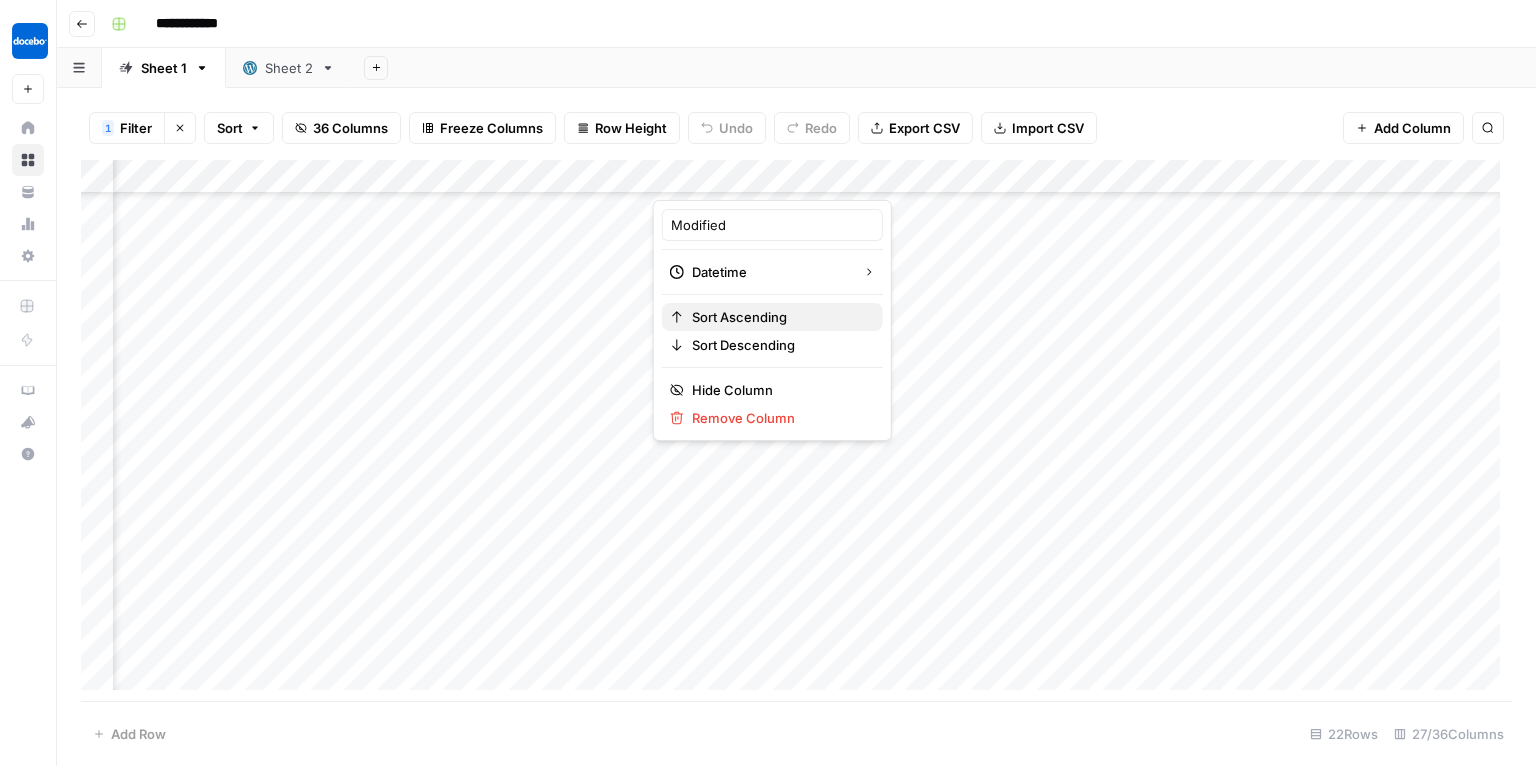 click on "Sort Ascending" at bounding box center [779, 317] 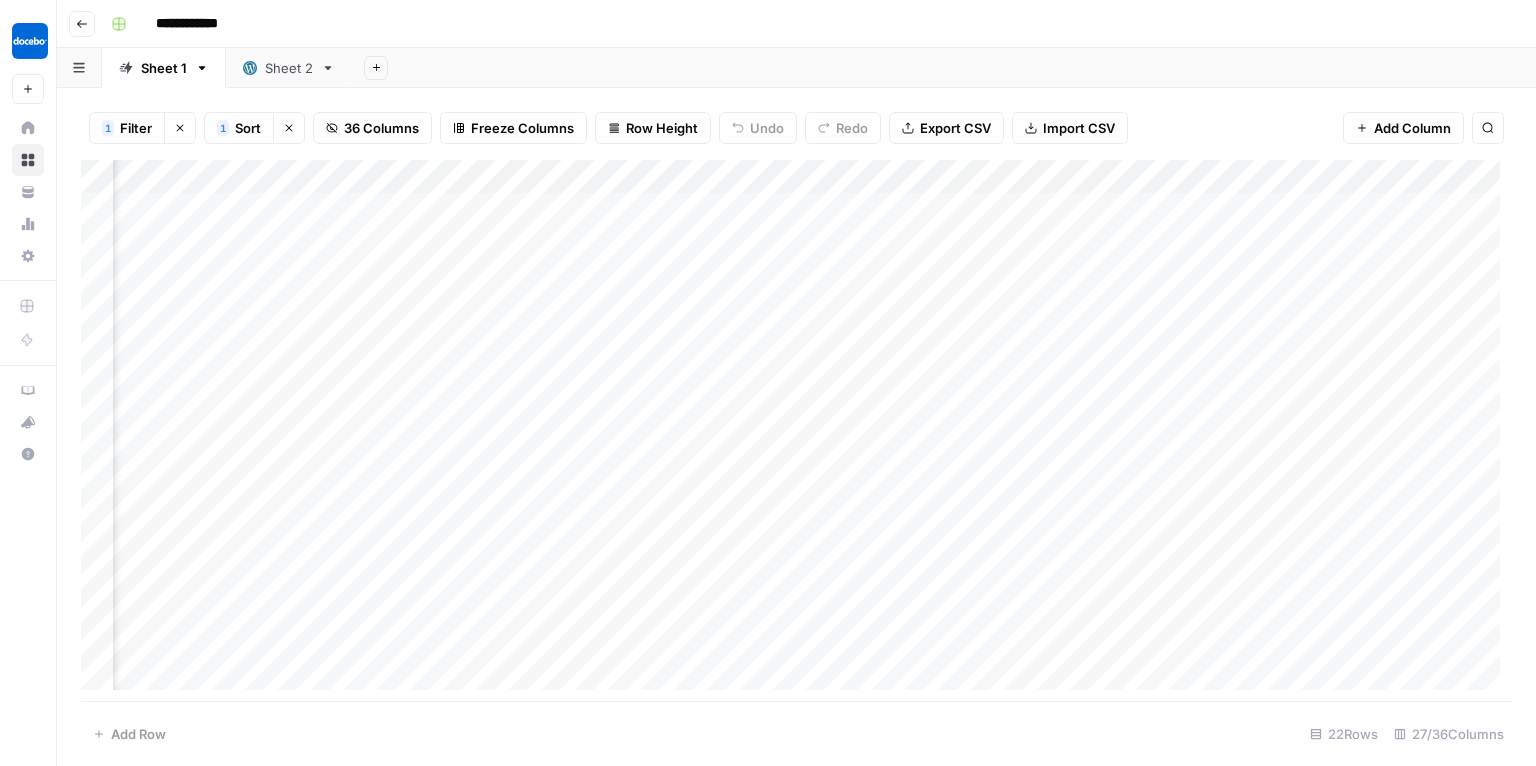 scroll, scrollTop: 0, scrollLeft: 644, axis: horizontal 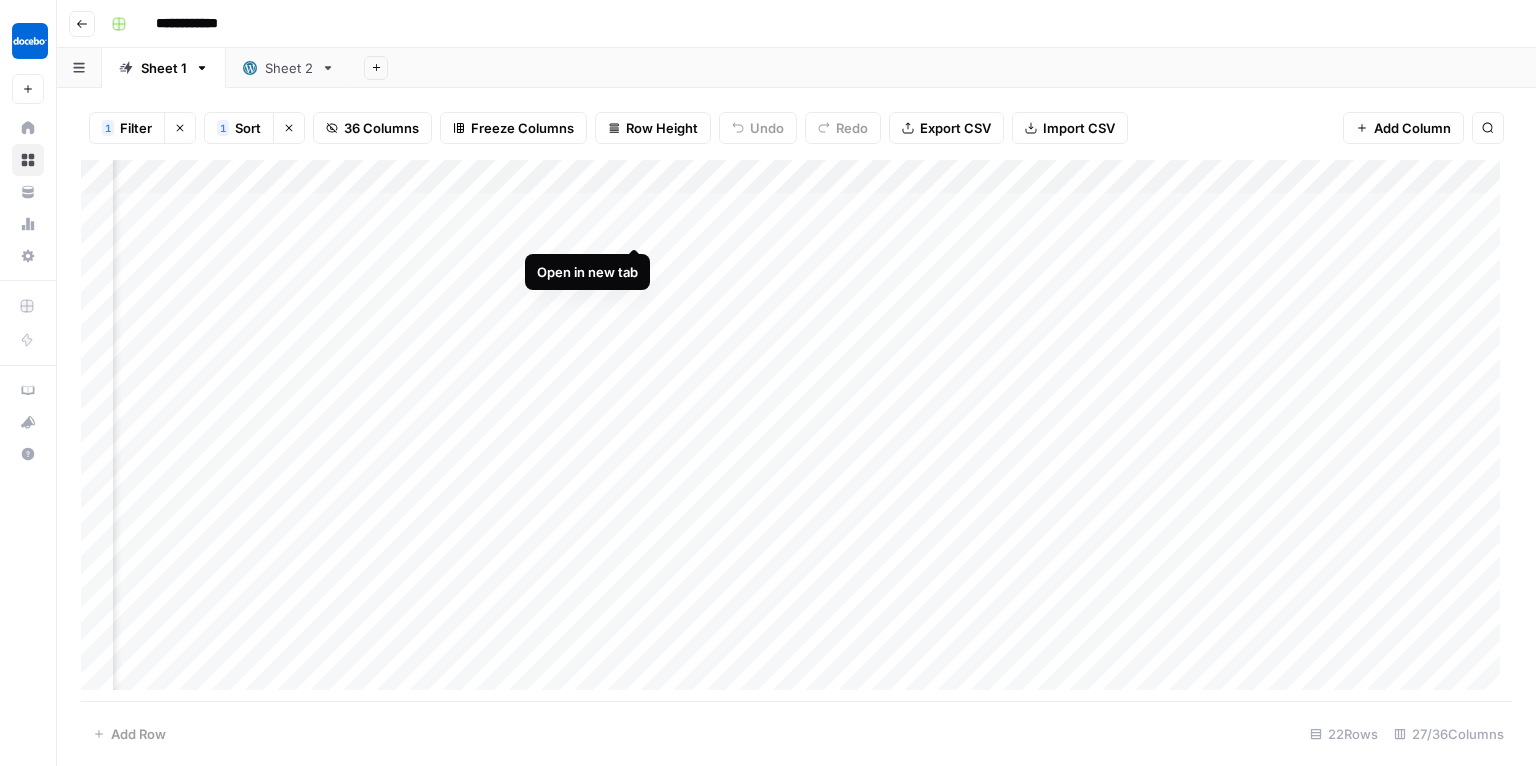 click on "Add Column" at bounding box center (796, 431) 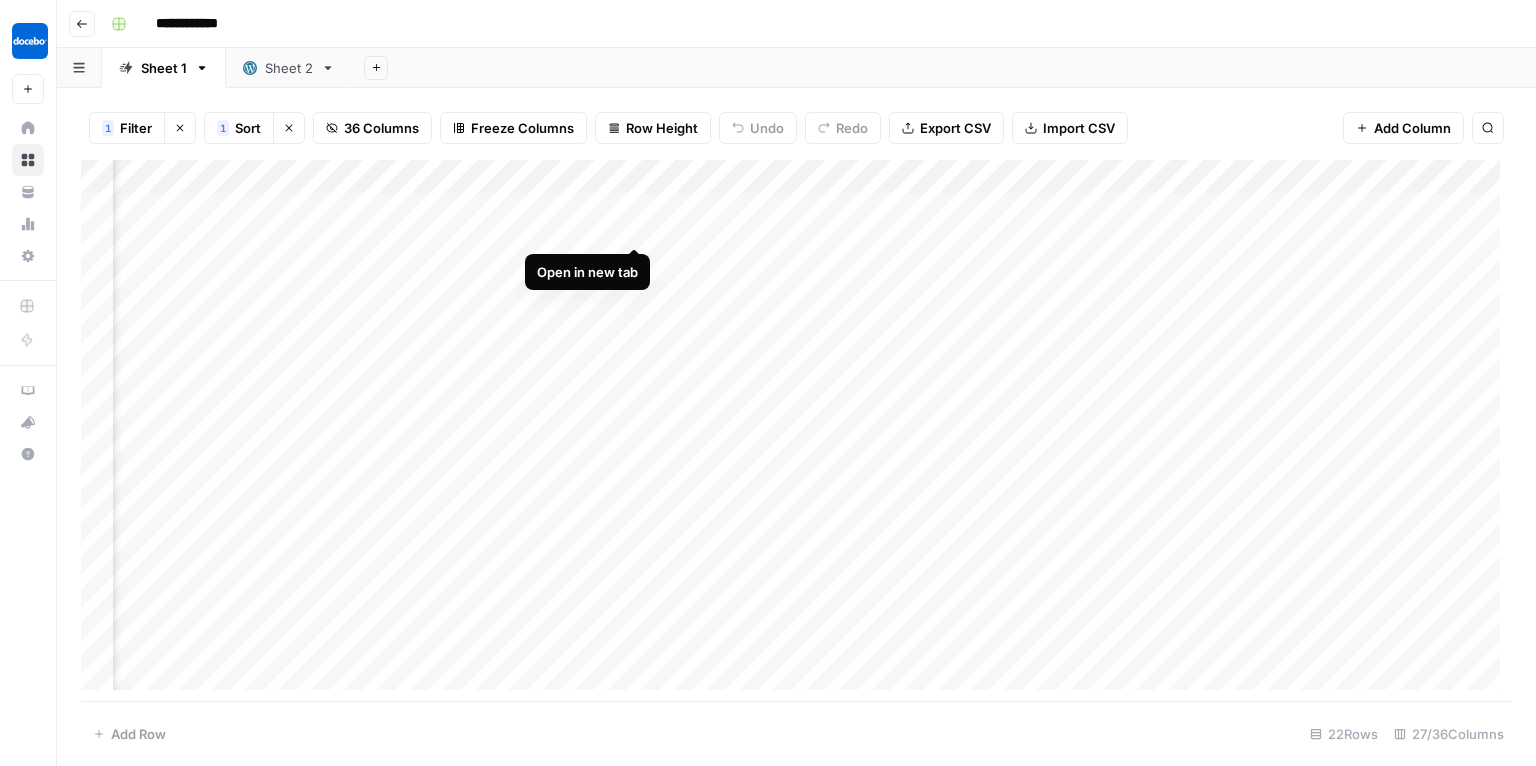 click on "Add Column" at bounding box center (796, 431) 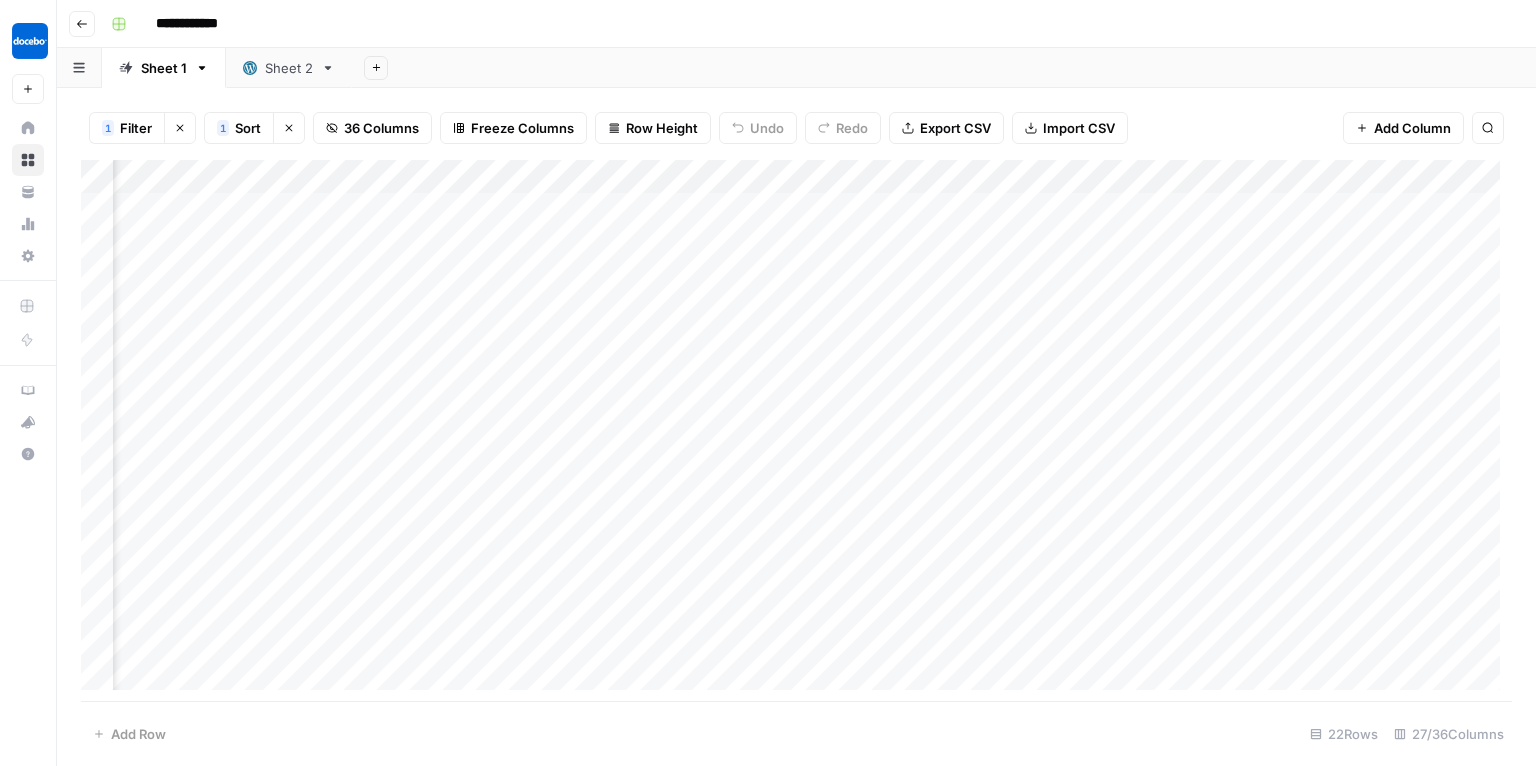 scroll, scrollTop: 0, scrollLeft: 3972, axis: horizontal 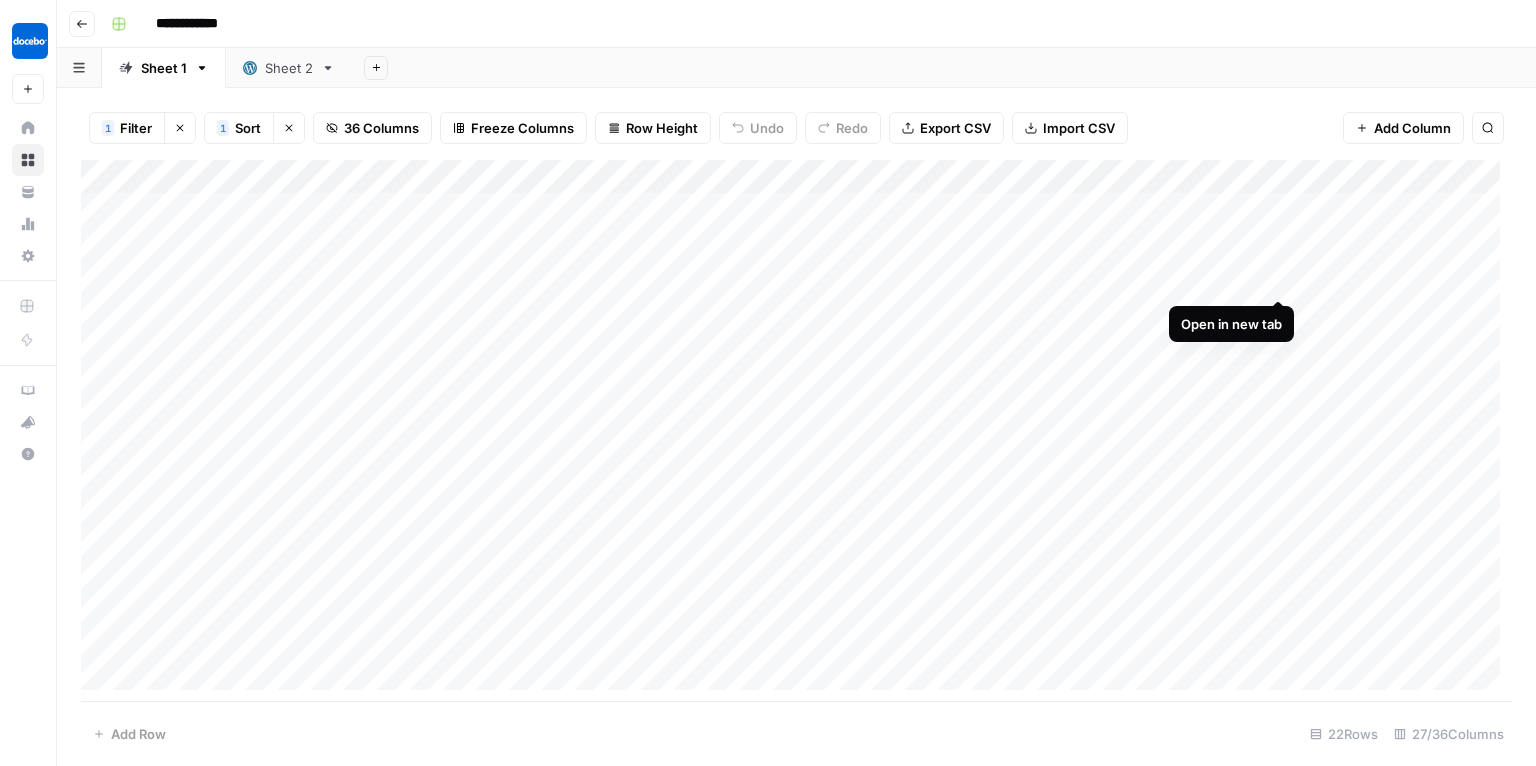 click on "Add Column" at bounding box center (796, 431) 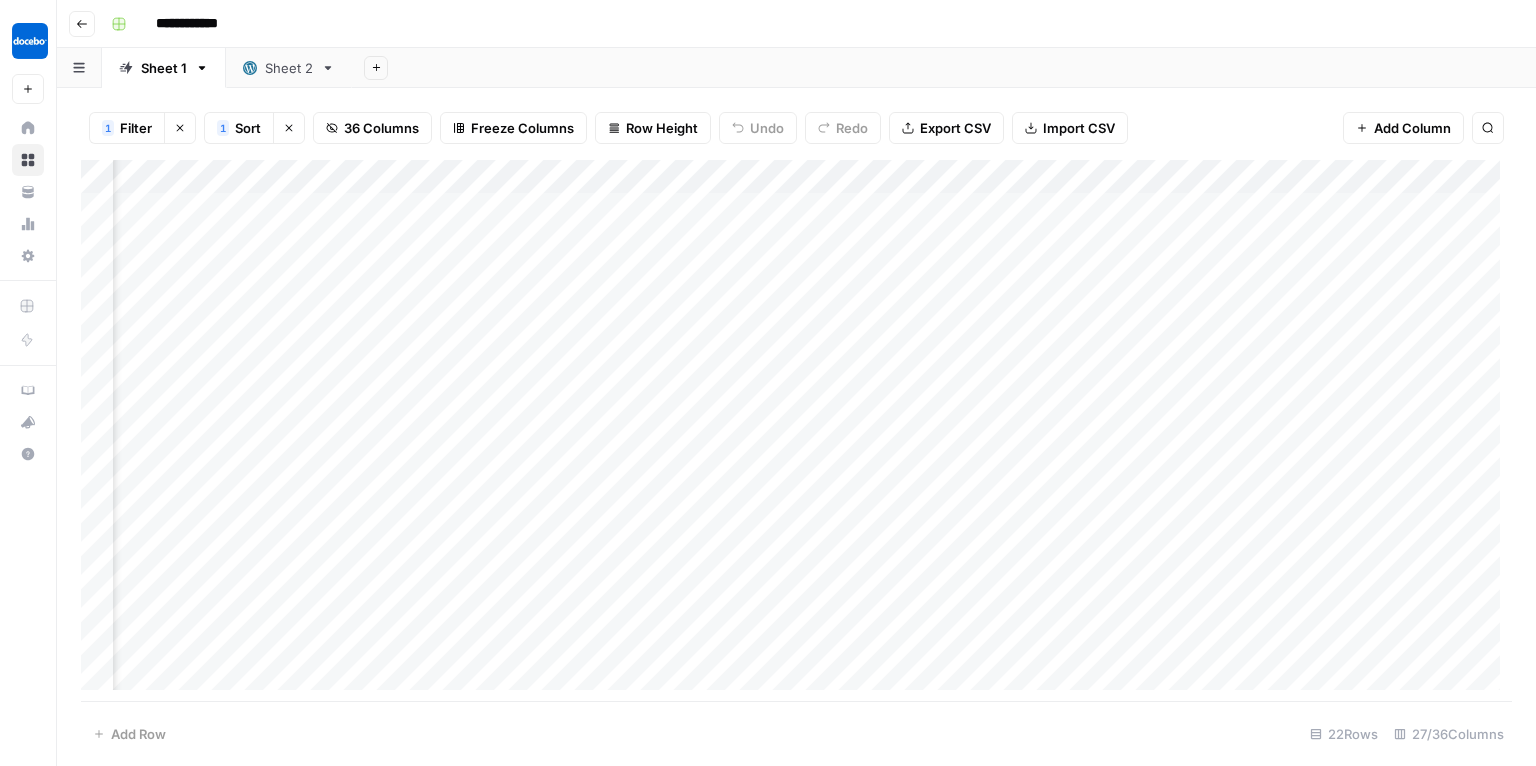 scroll, scrollTop: 0, scrollLeft: 3972, axis: horizontal 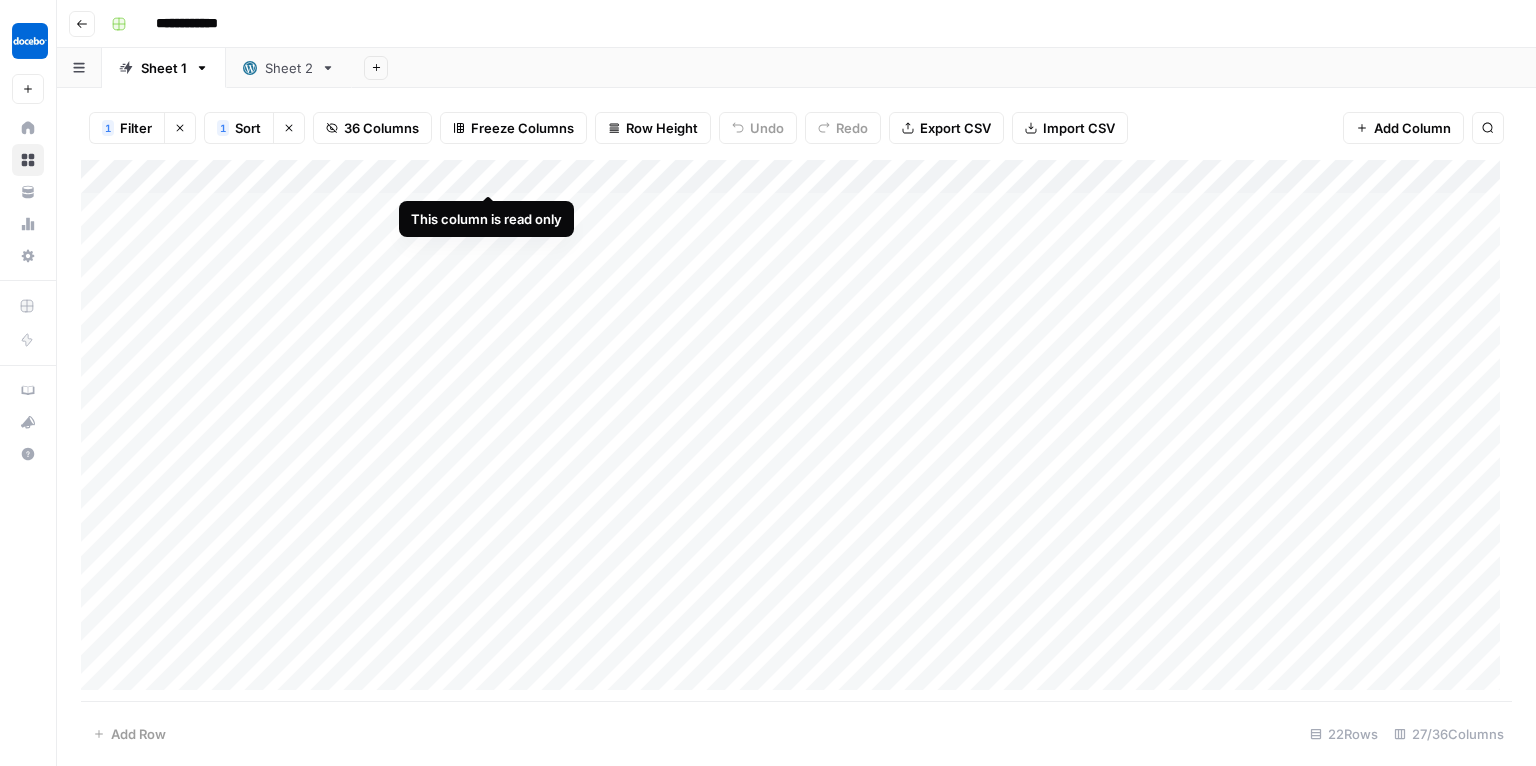 click on "Add Column" at bounding box center [796, 431] 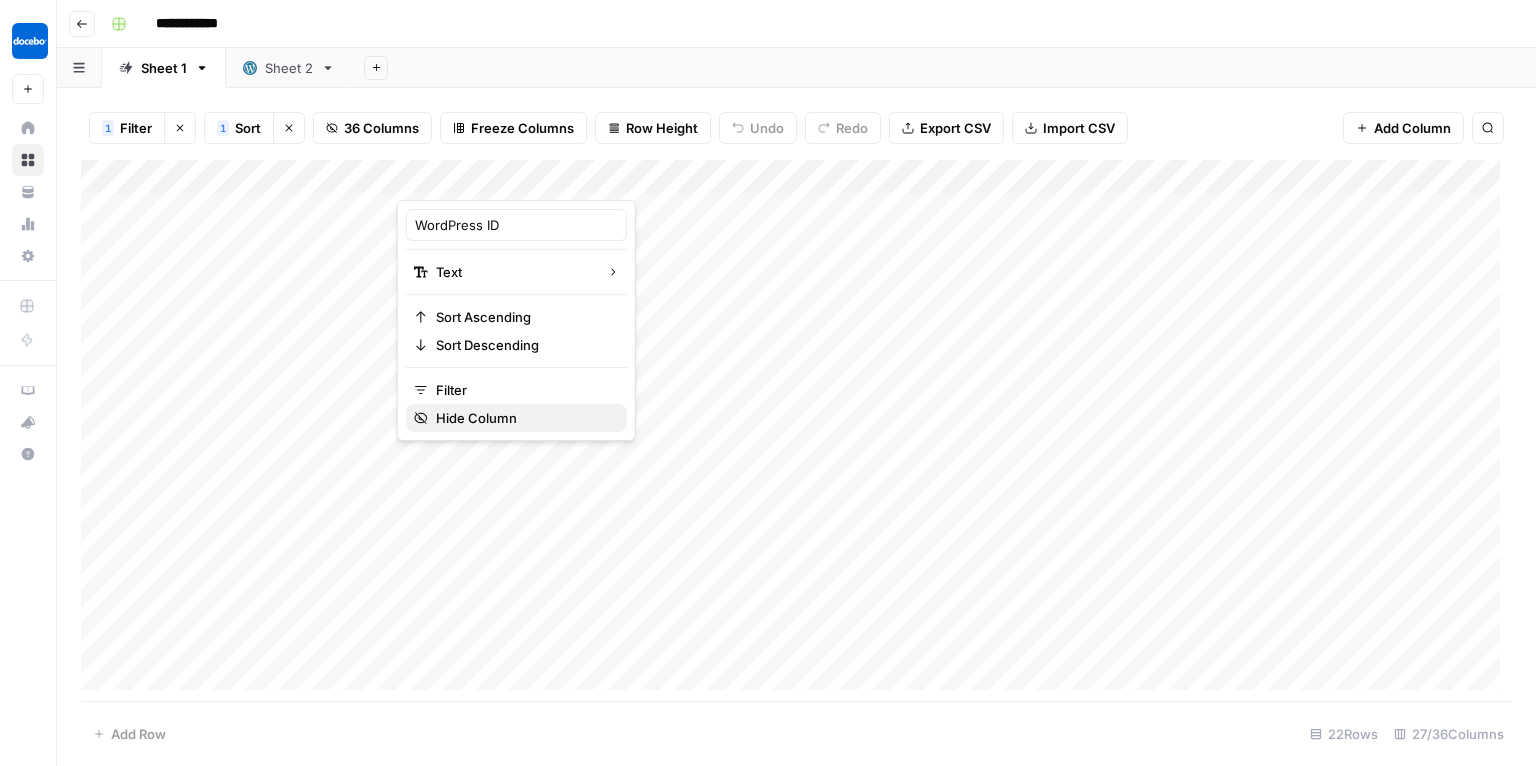 click on "Hide Column" at bounding box center [523, 418] 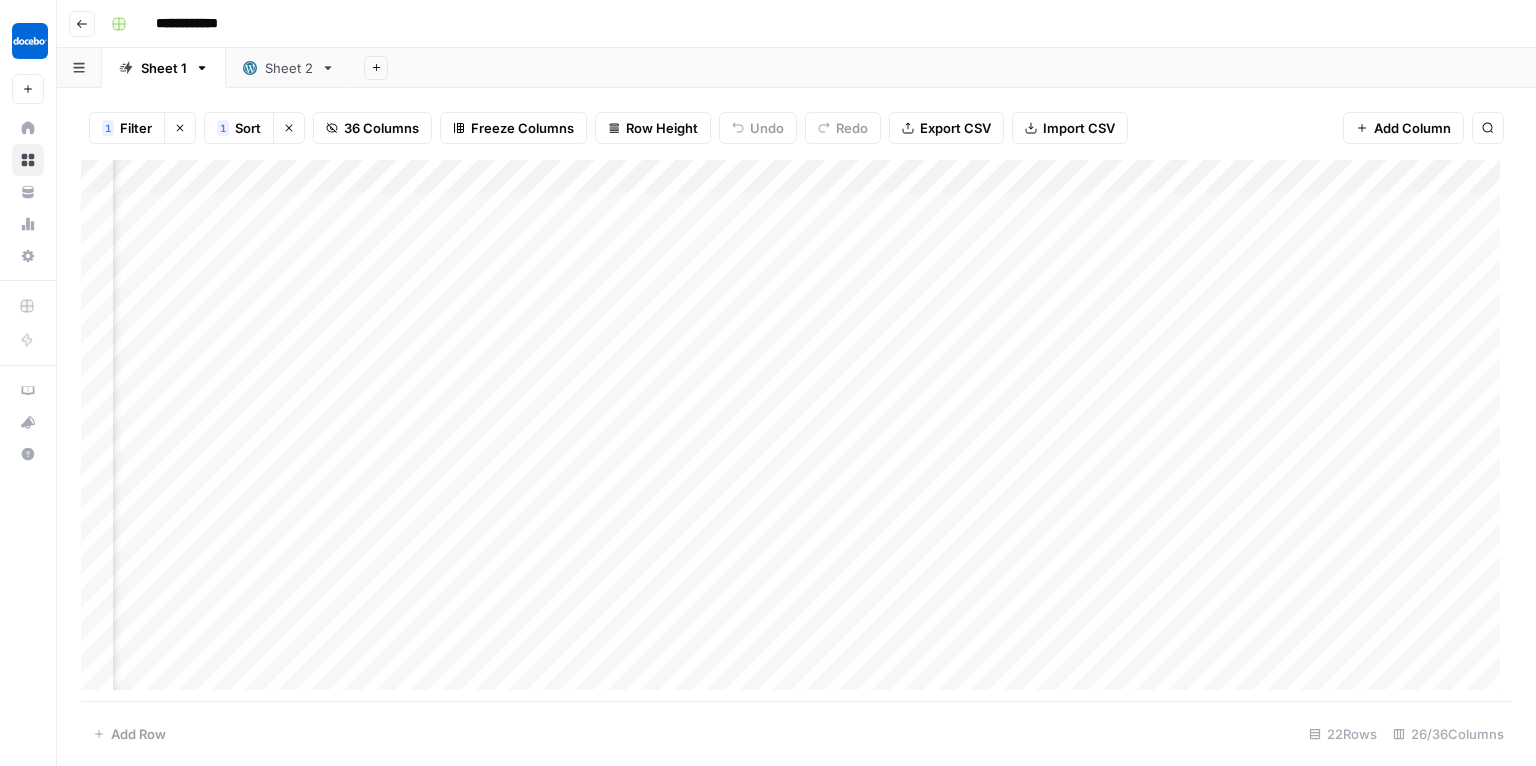scroll, scrollTop: 0, scrollLeft: 0, axis: both 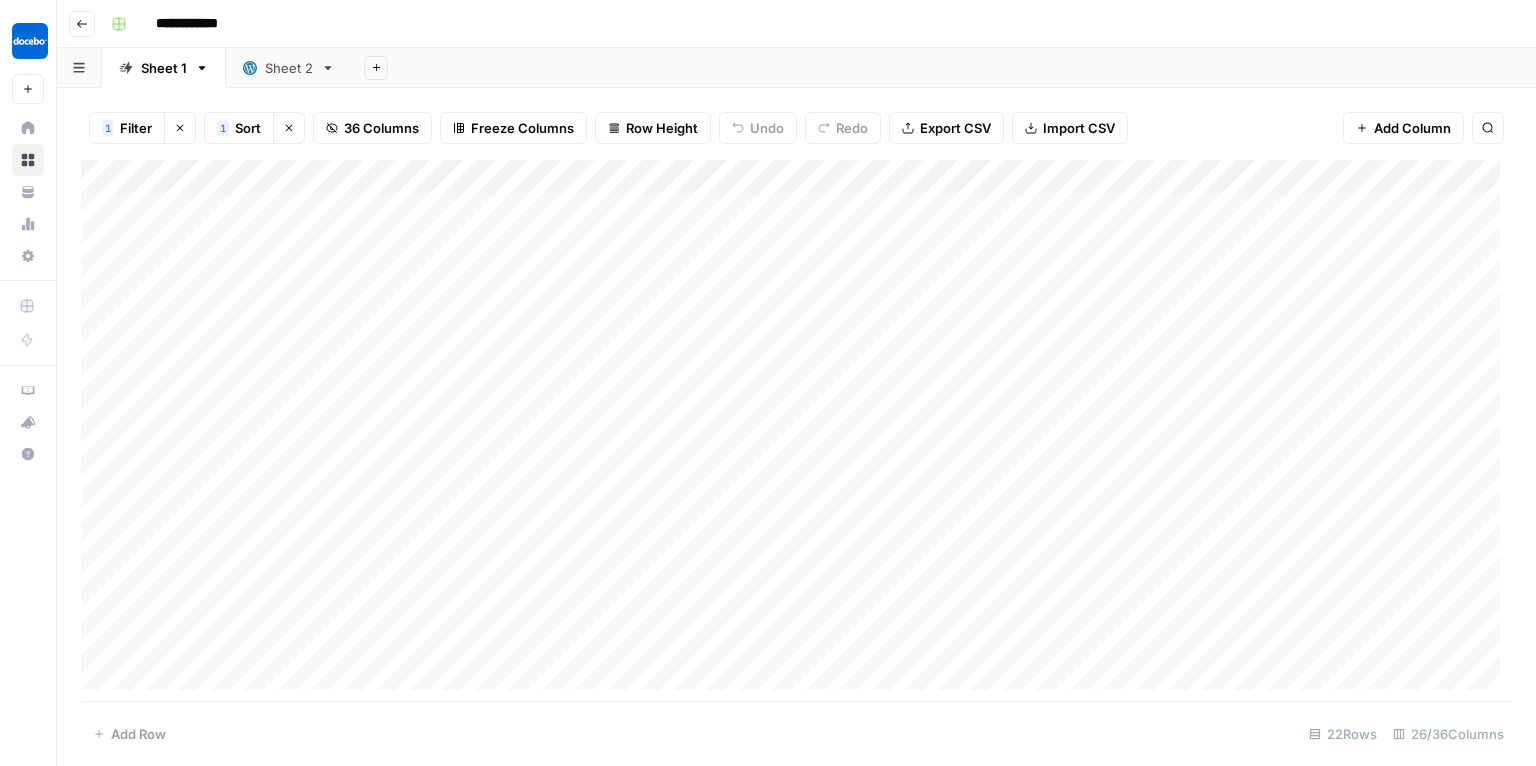 click on "Add Column" at bounding box center (796, 431) 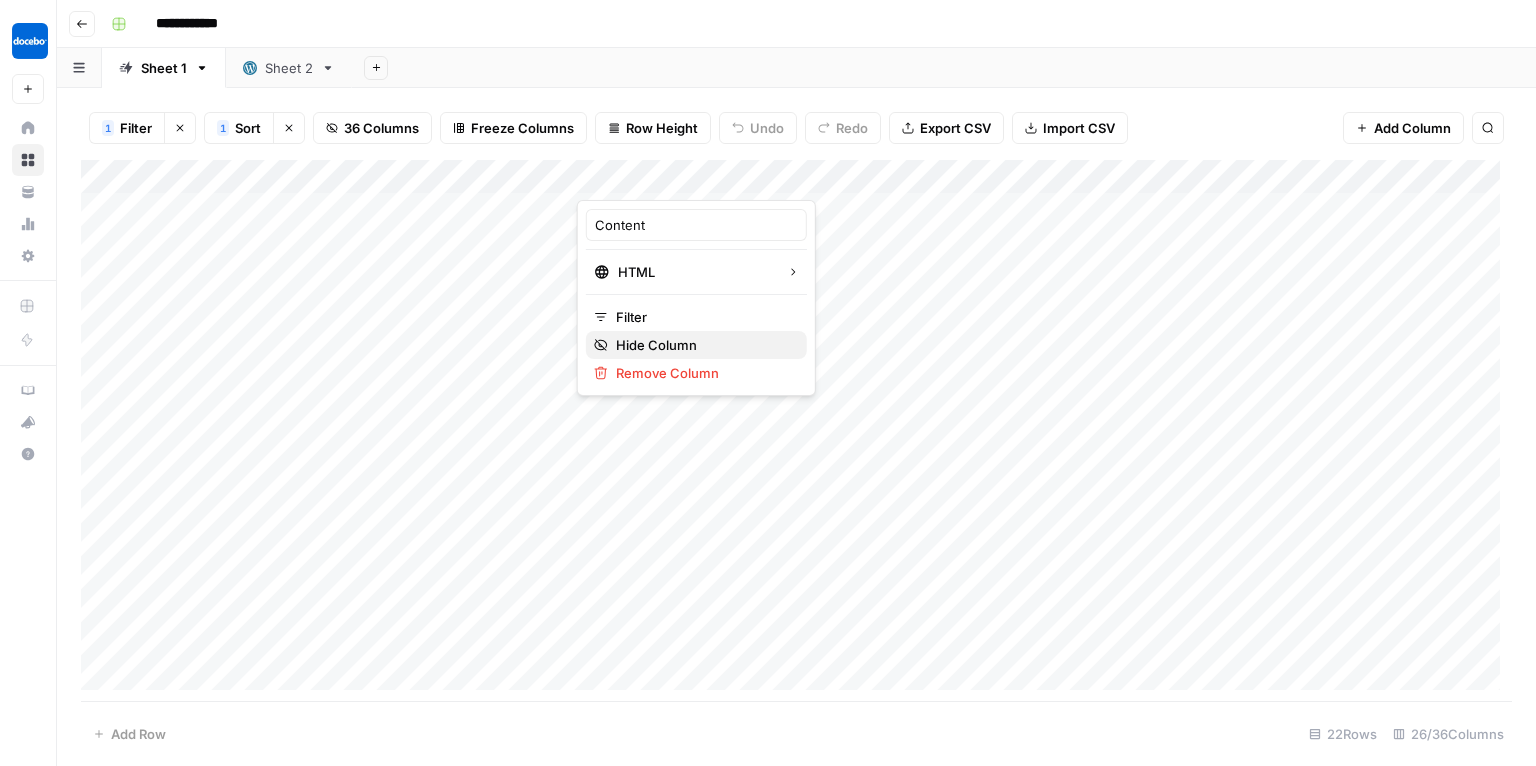 click on "Hide Column" at bounding box center (703, 345) 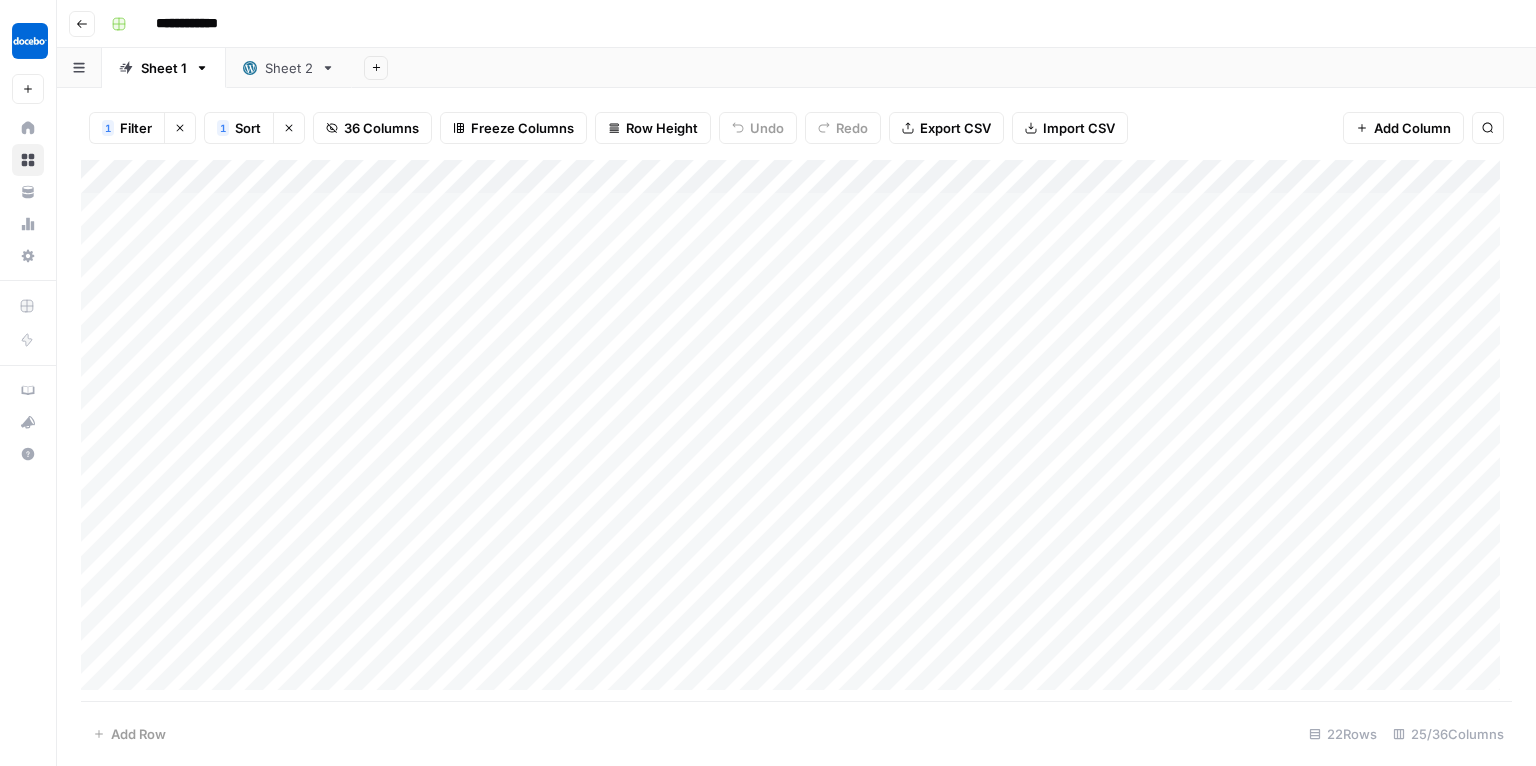 click on "Add Column" at bounding box center (796, 431) 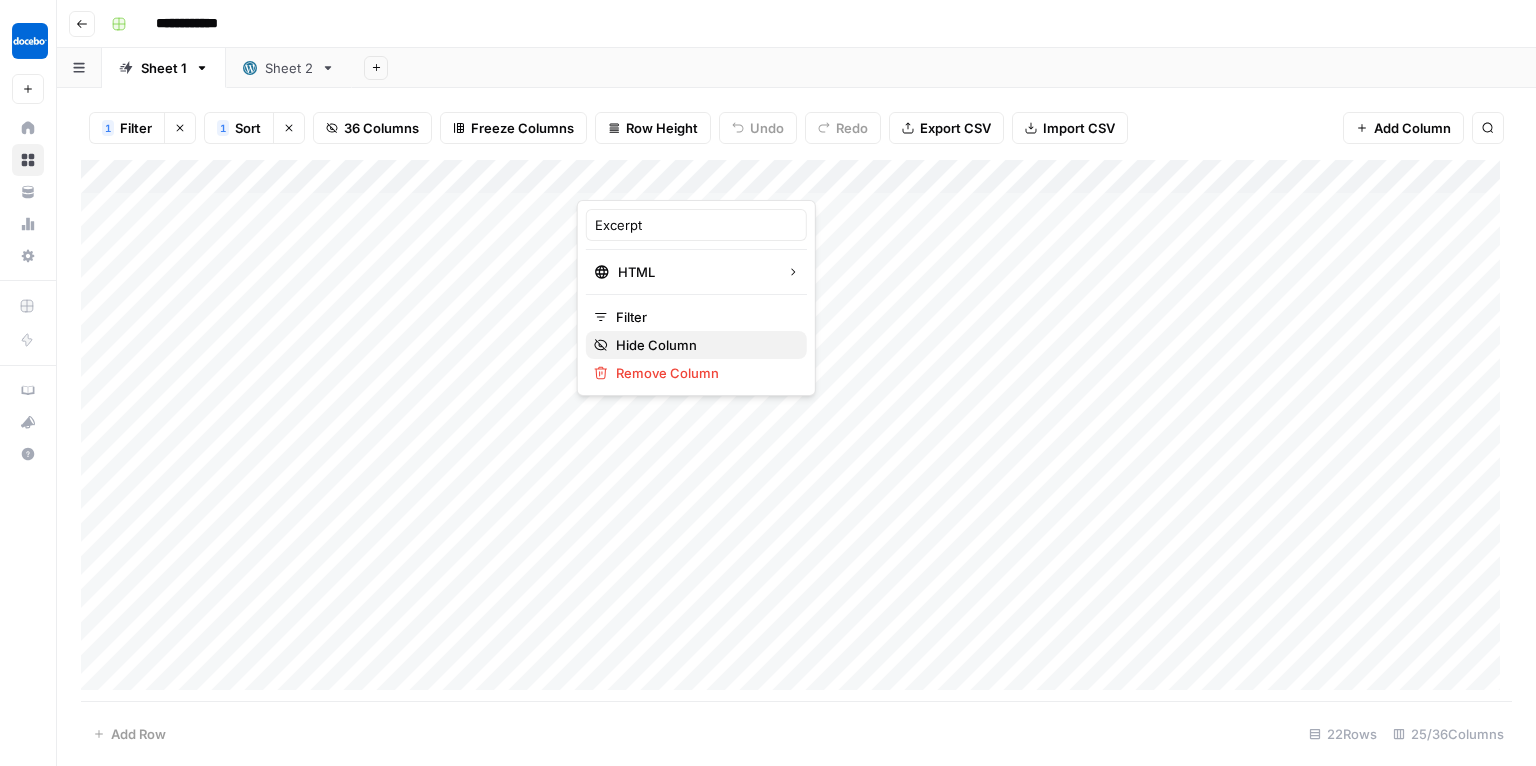 click on "Hide Column" at bounding box center (703, 345) 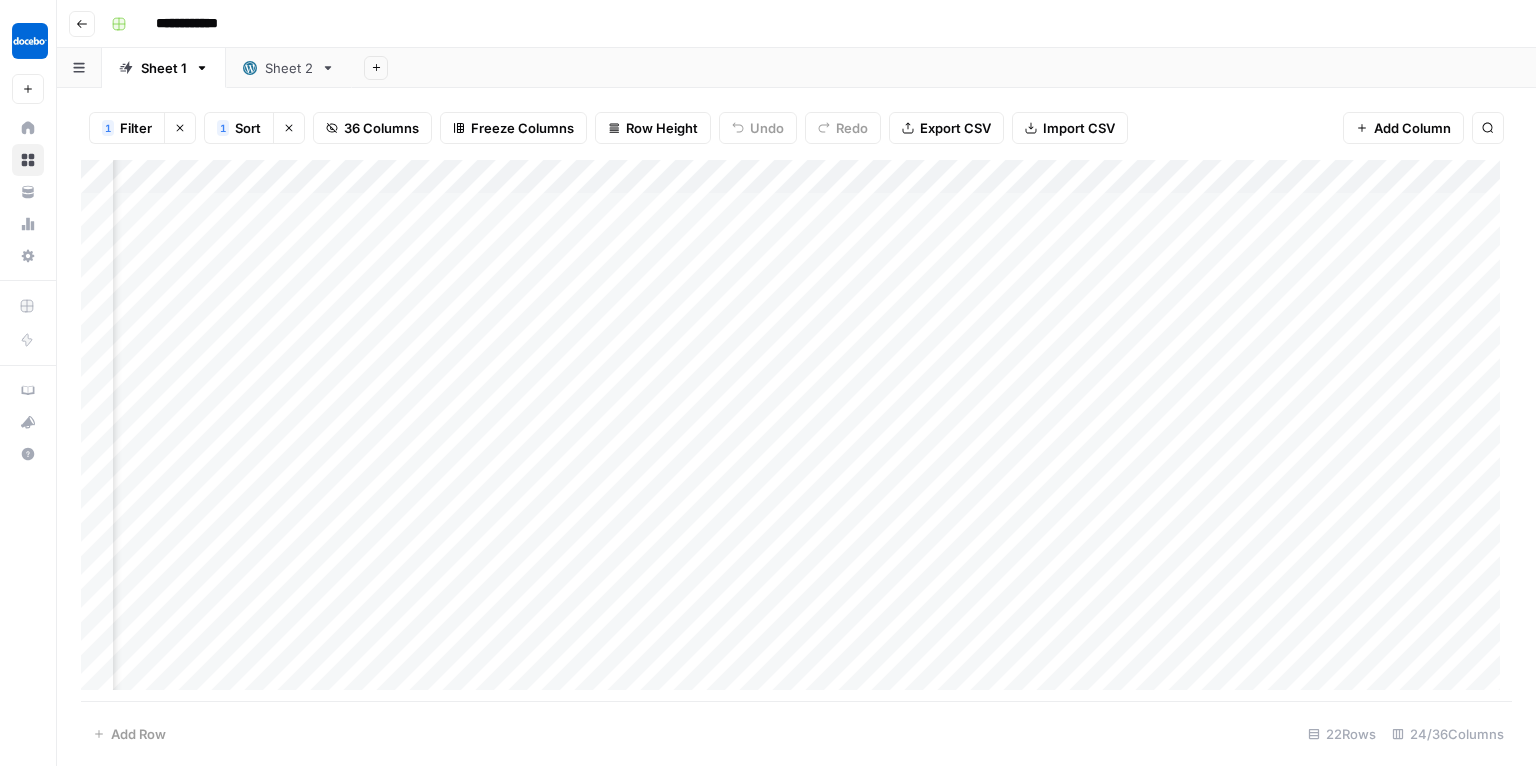 scroll, scrollTop: 0, scrollLeft: 0, axis: both 